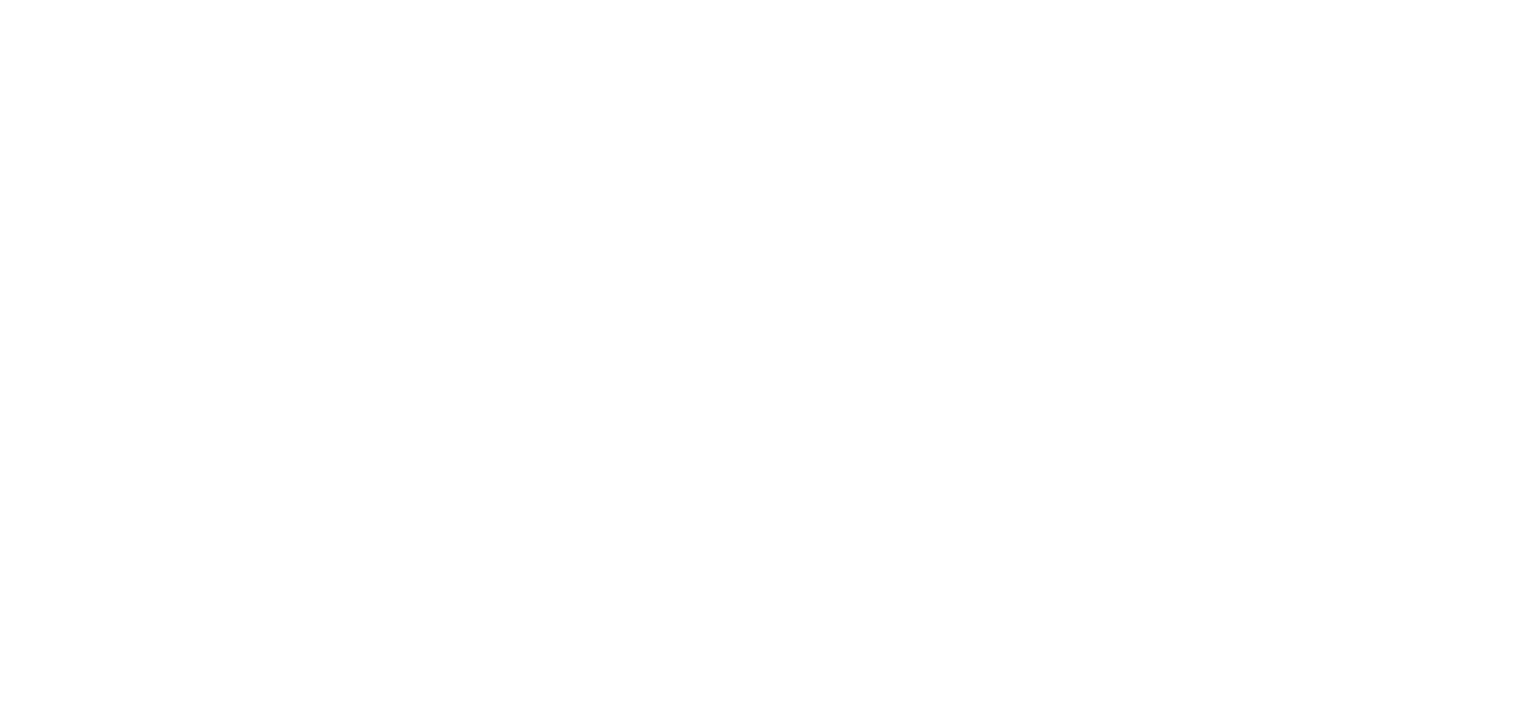 scroll, scrollTop: 0, scrollLeft: 0, axis: both 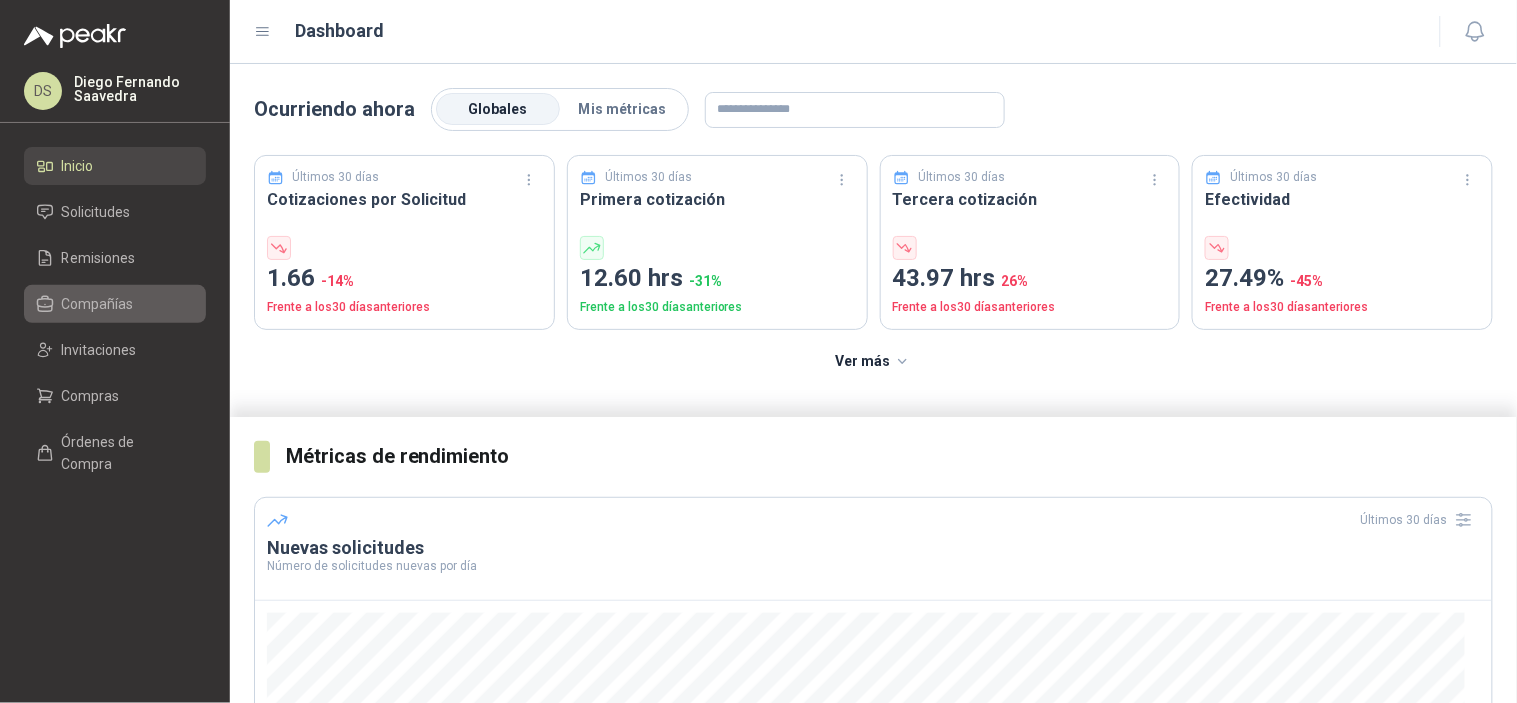 click on "Compañías" at bounding box center [98, 304] 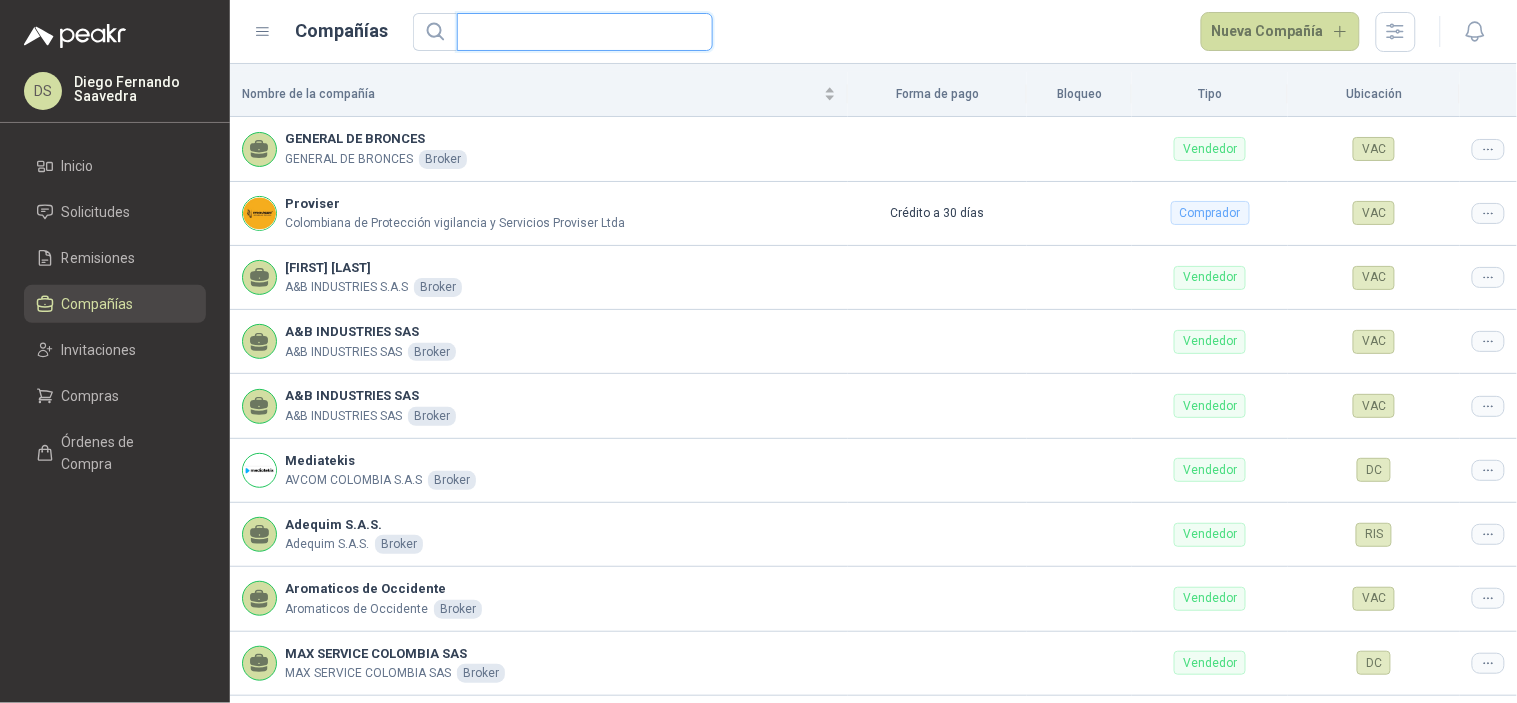 click at bounding box center [577, 32] 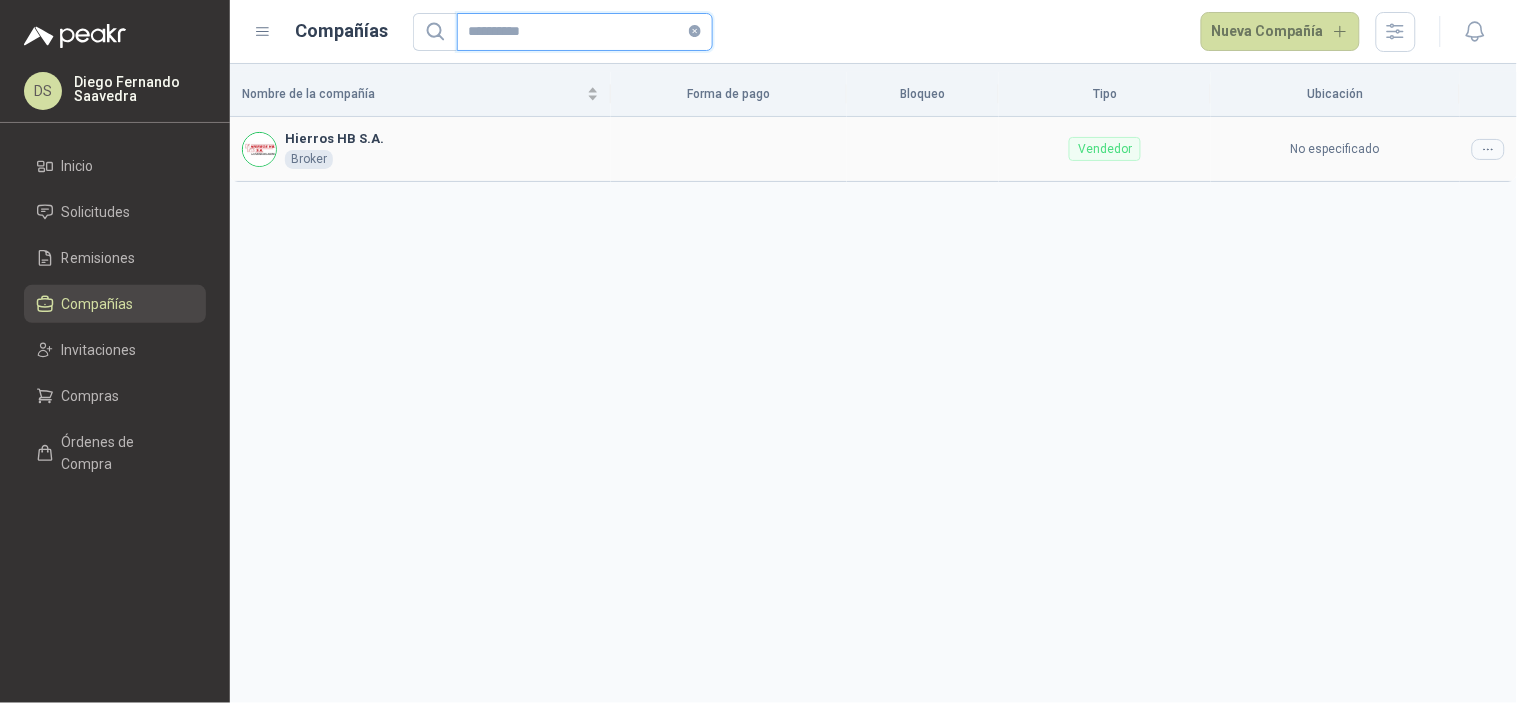 type on "**********" 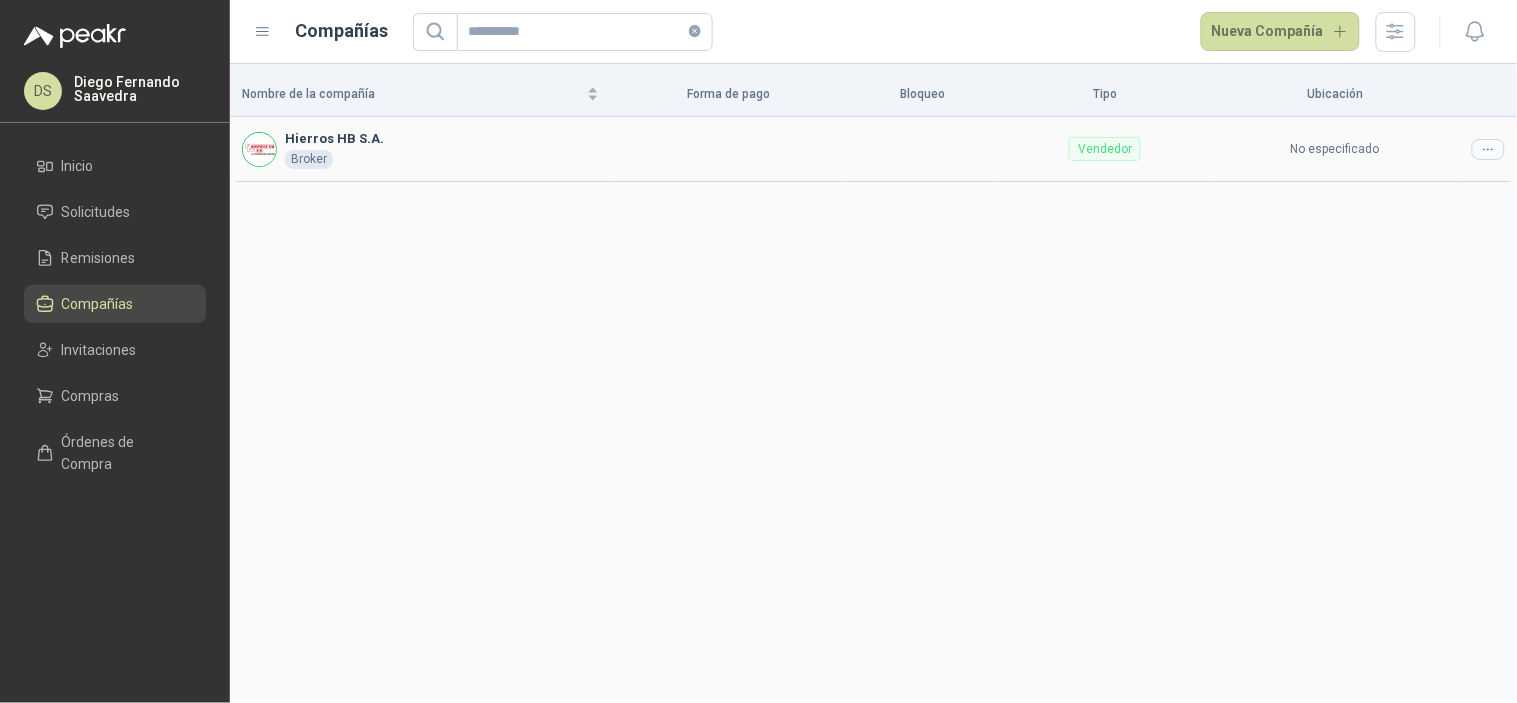 click at bounding box center [1488, 149] 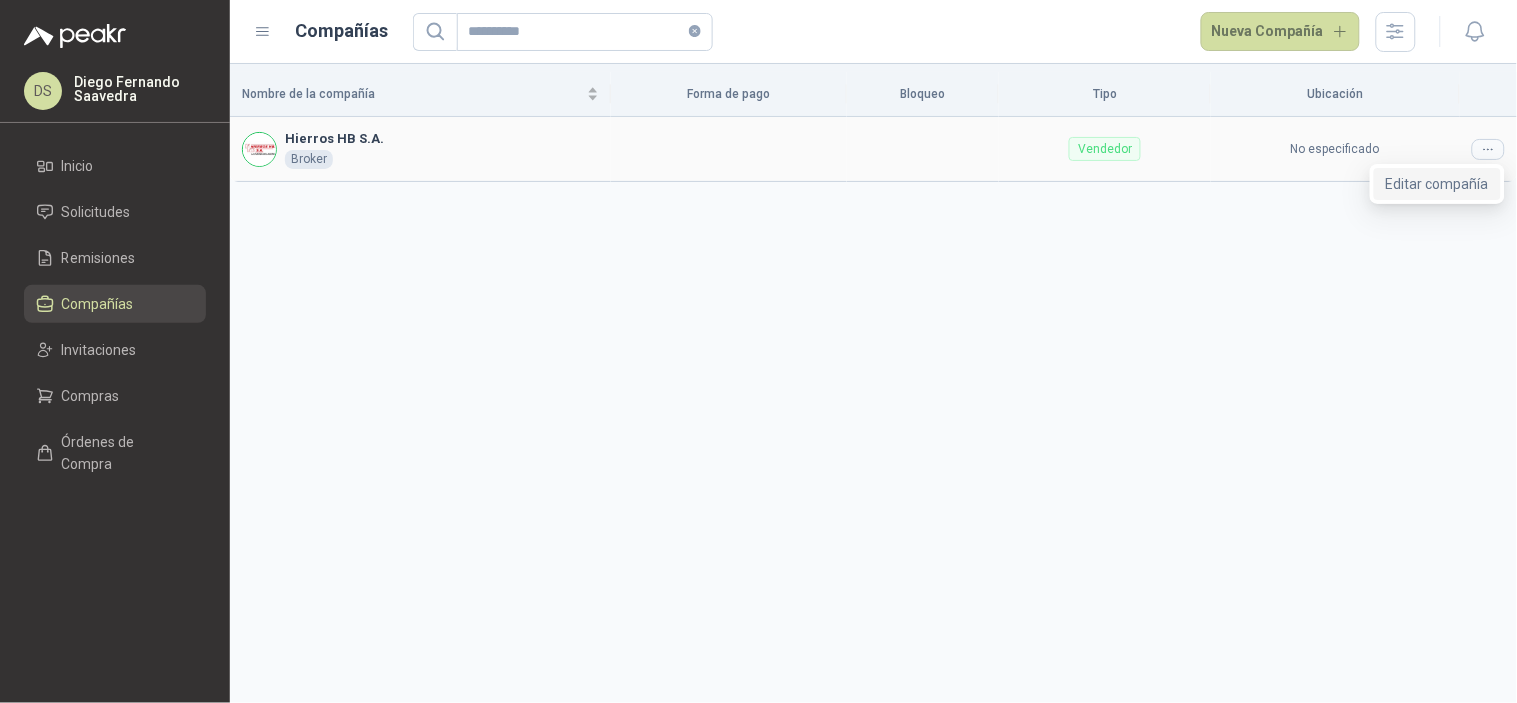 click on "Editar compañía" at bounding box center [1437, 184] 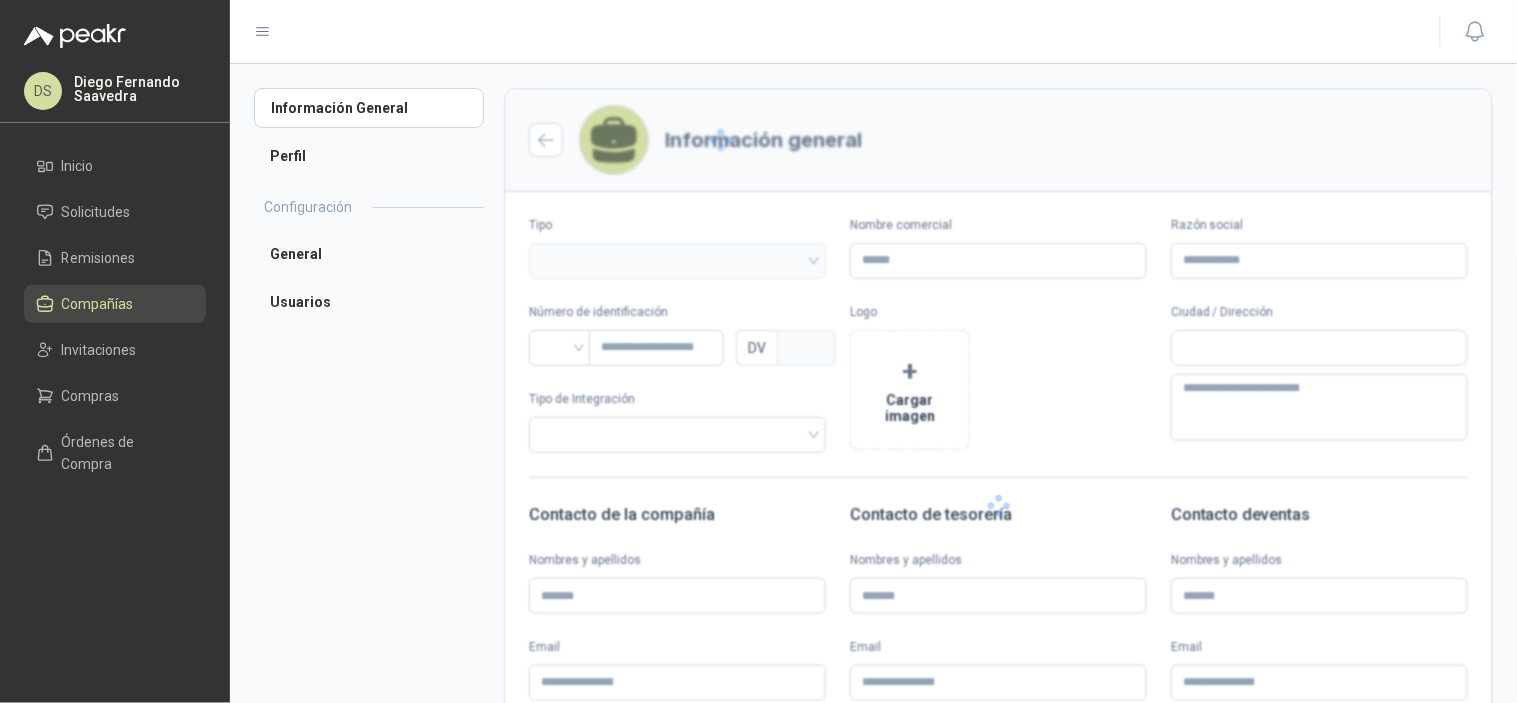 type 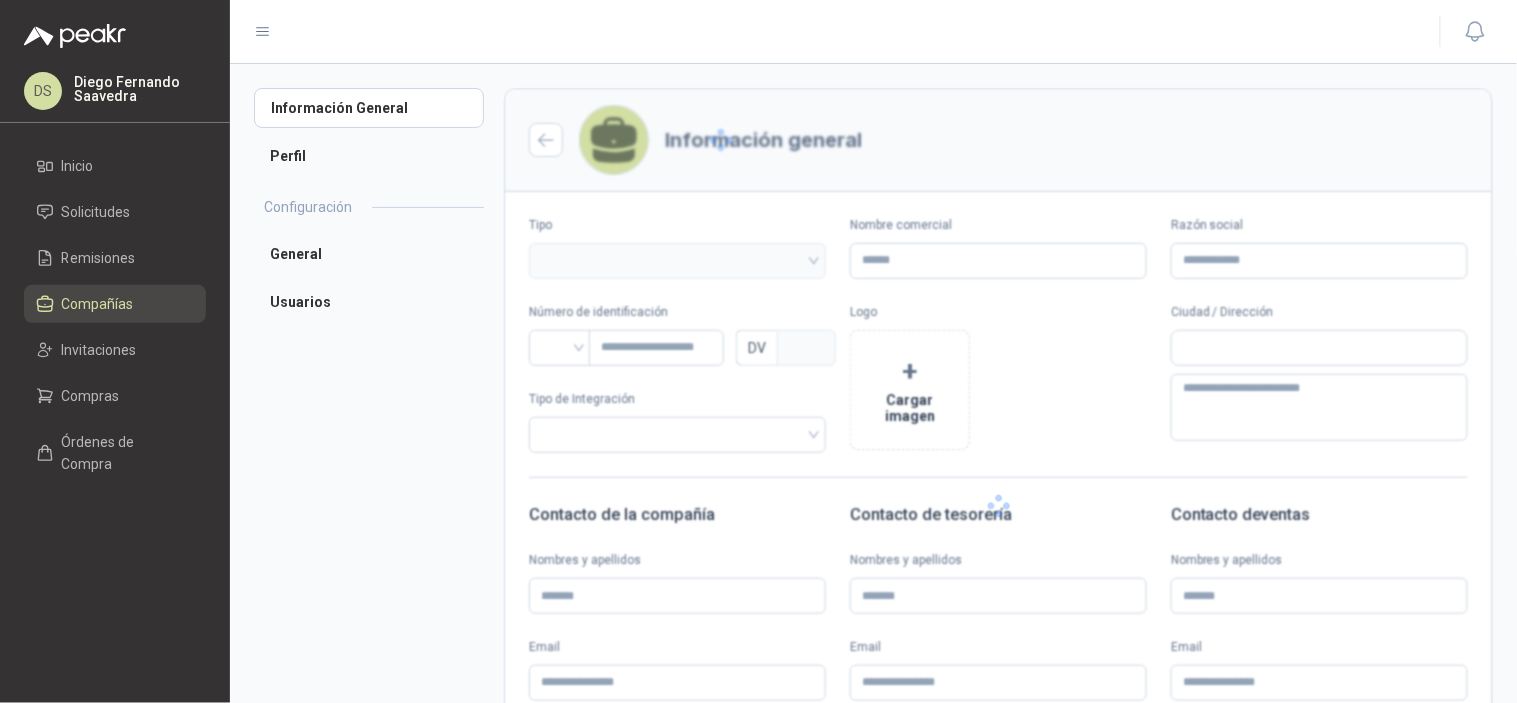 type on "**********" 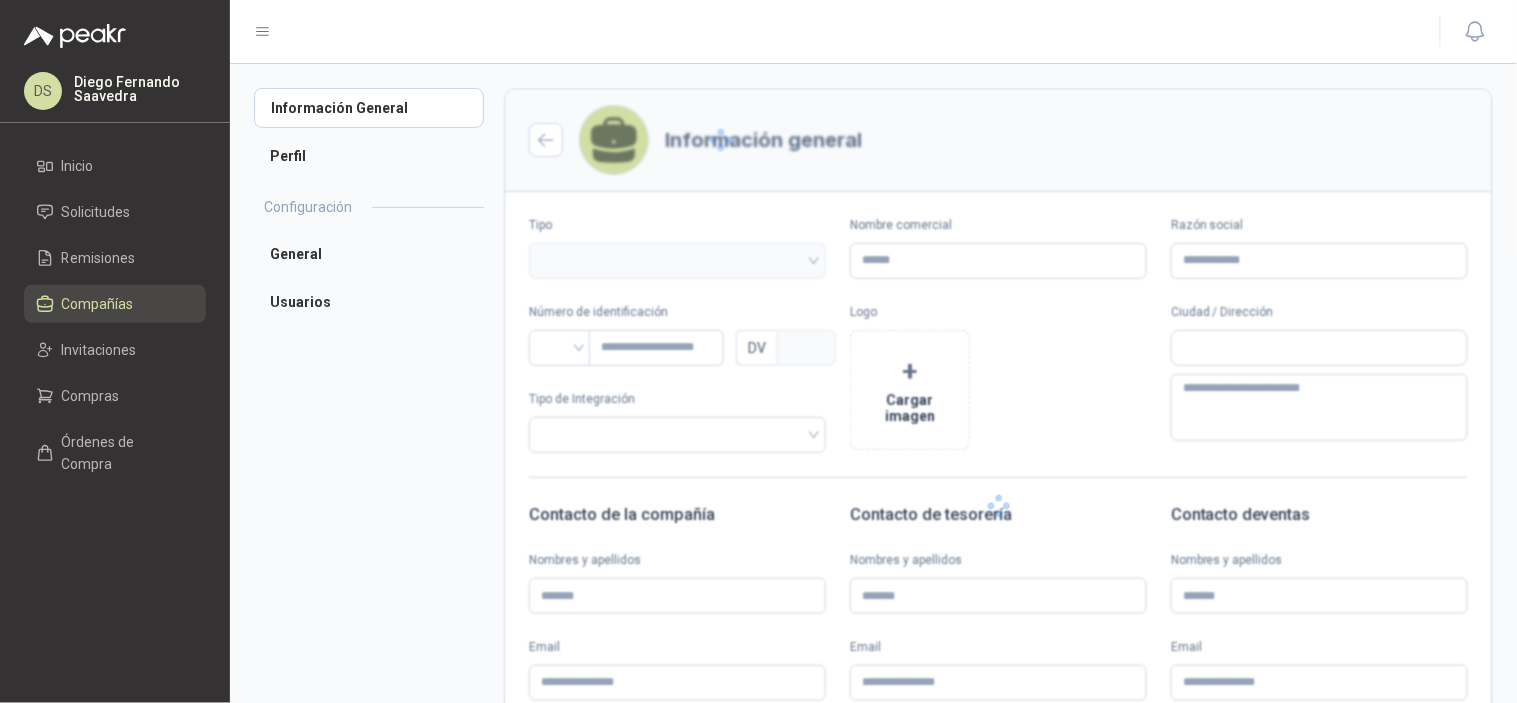 type on "*" 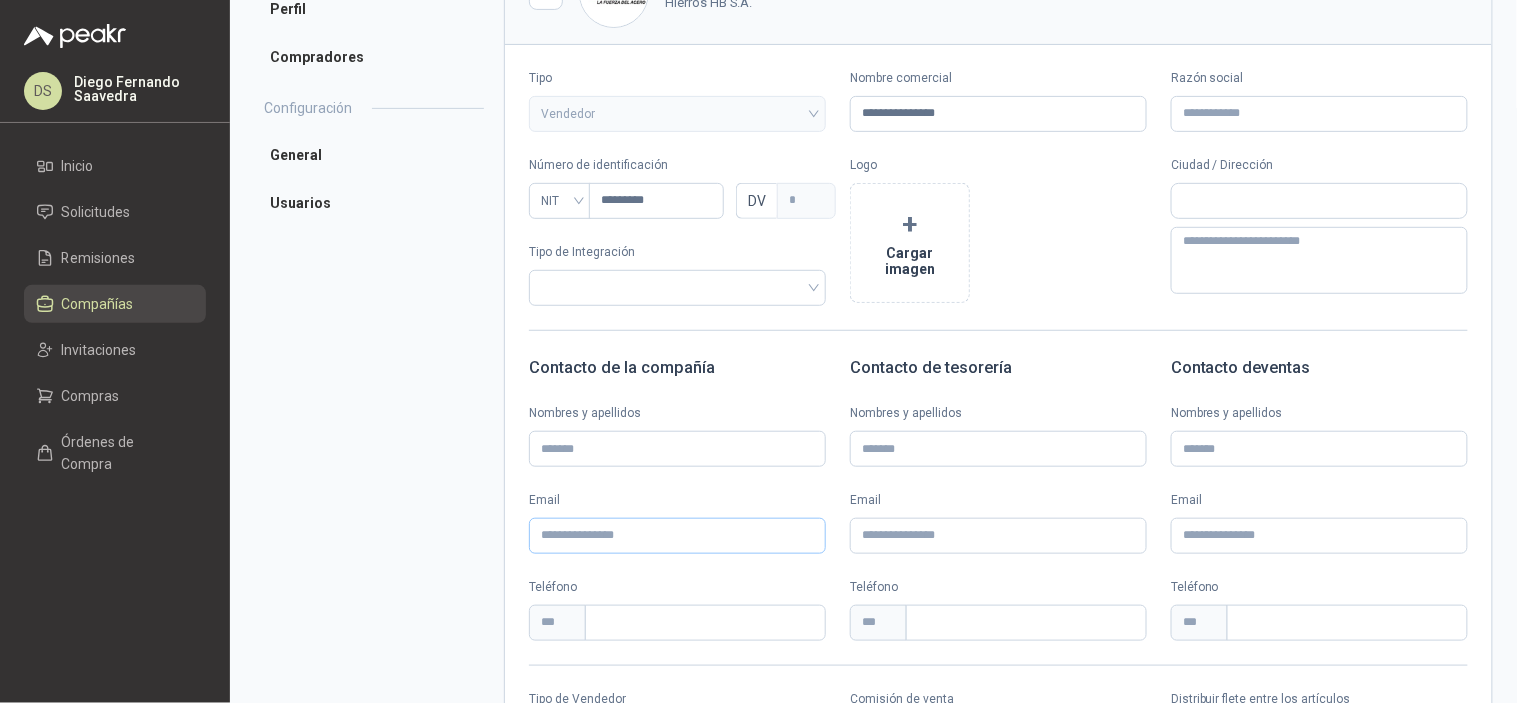 scroll, scrollTop: 296, scrollLeft: 0, axis: vertical 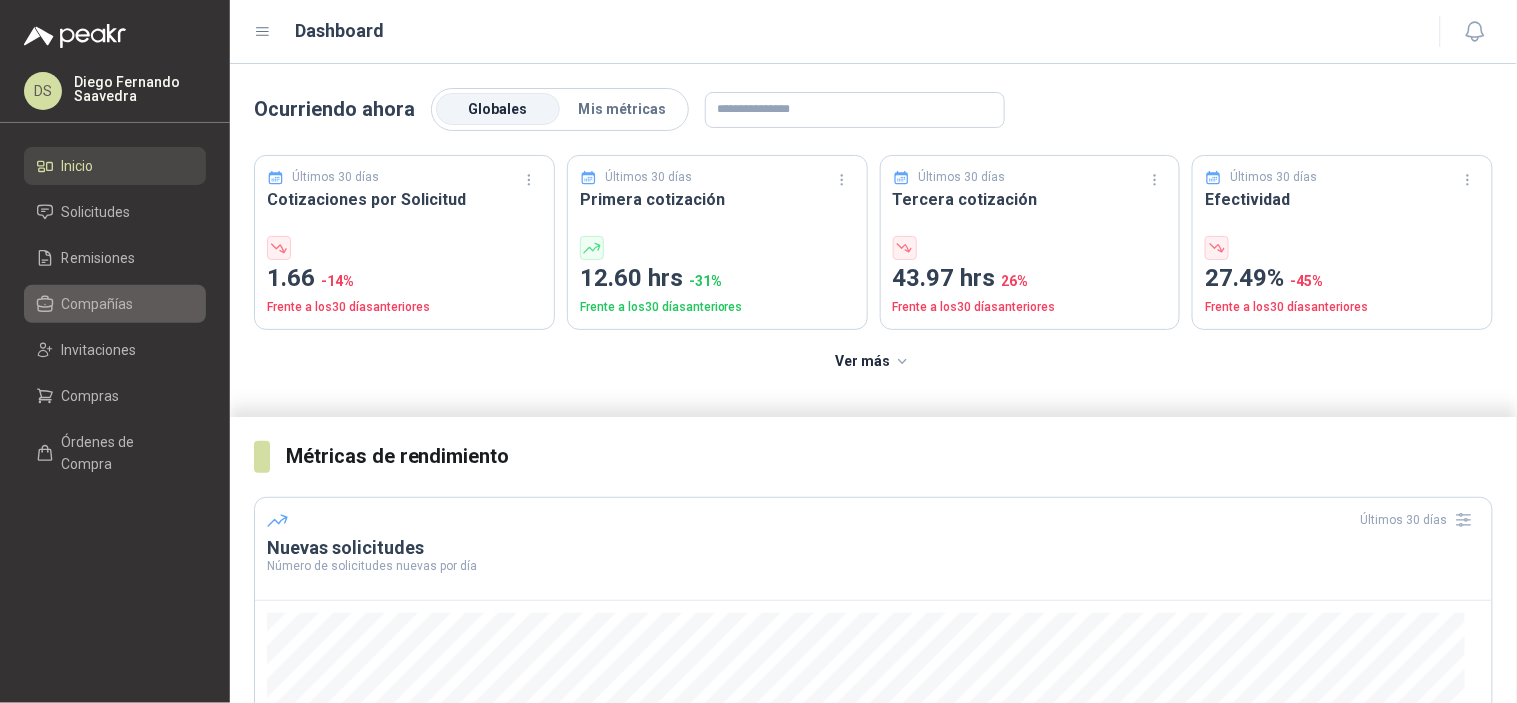 click on "Compañías" at bounding box center [98, 304] 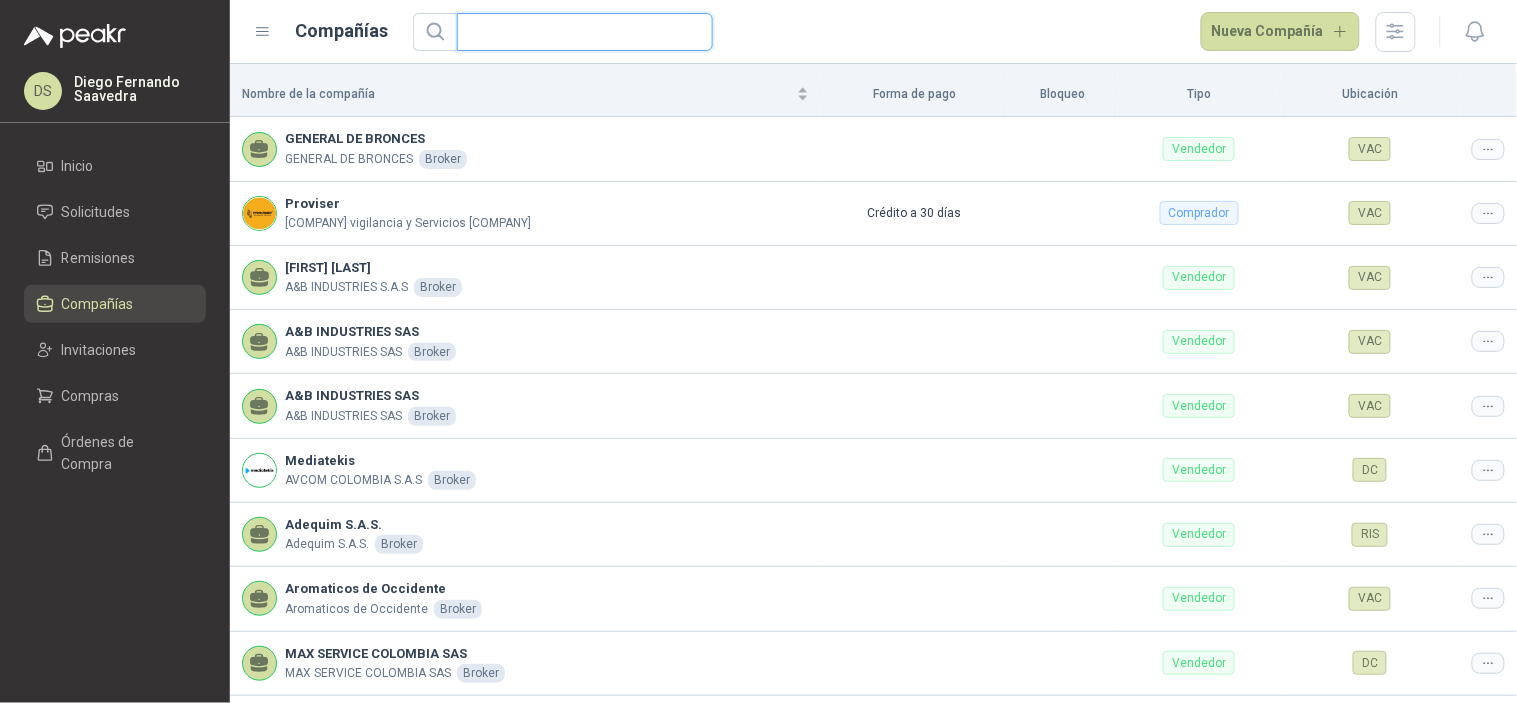 click at bounding box center (577, 32) 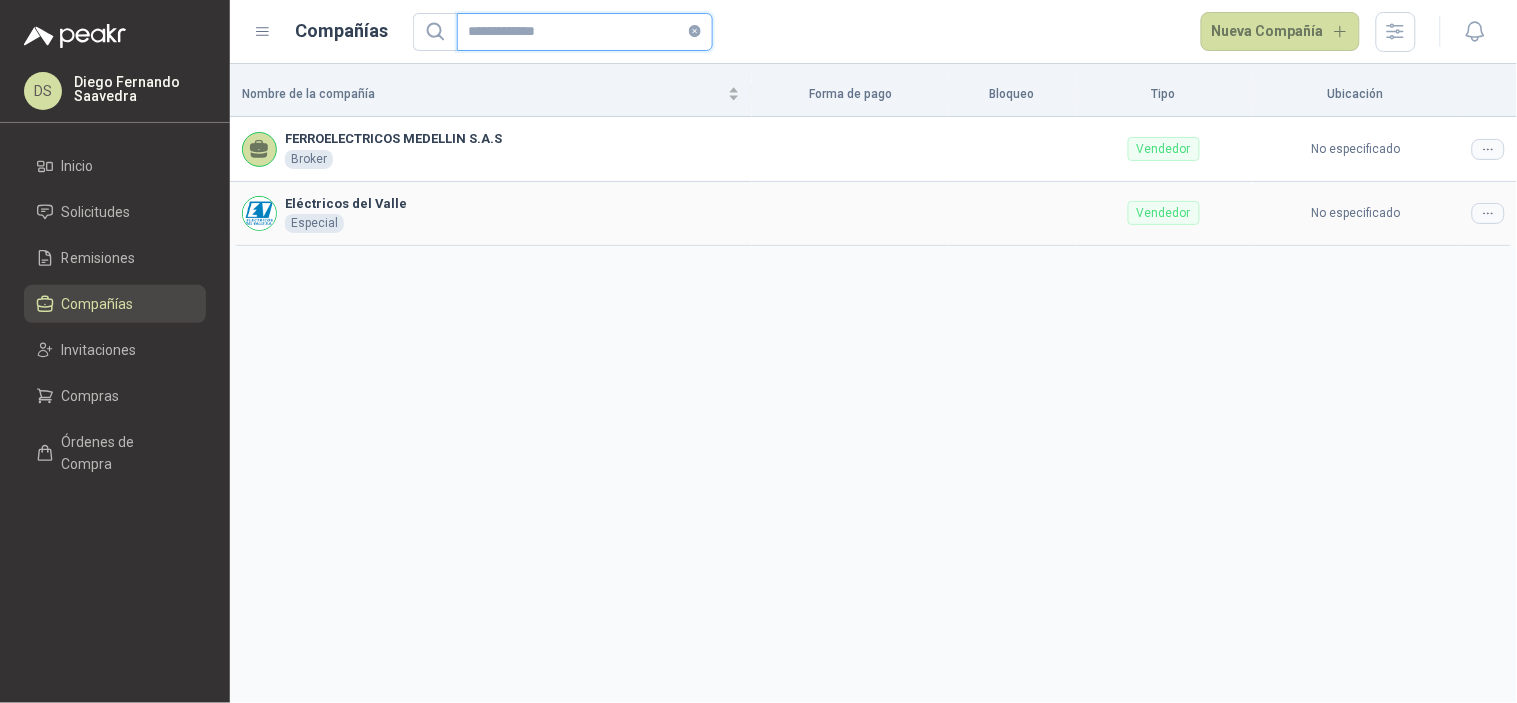 type on "**********" 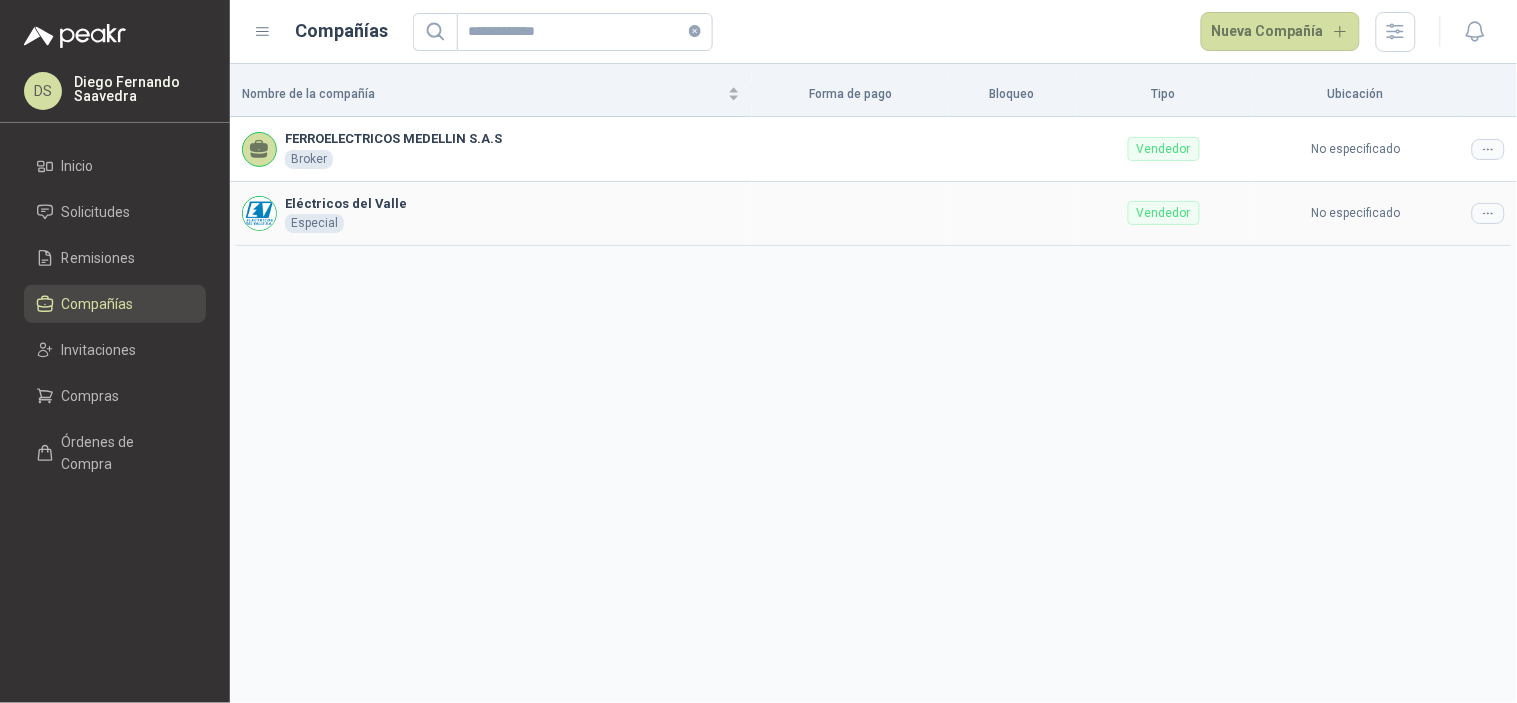 click at bounding box center (1488, 213) 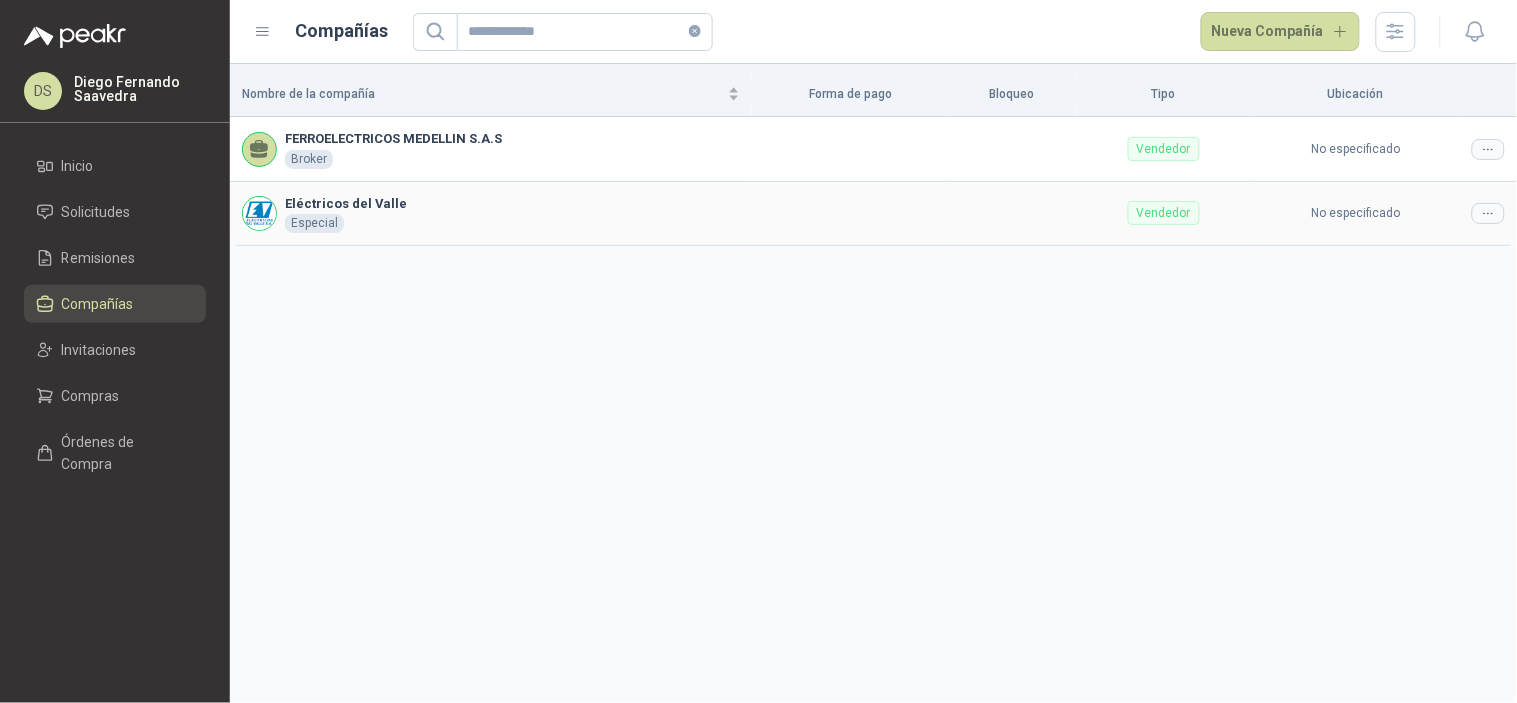 click at bounding box center (1488, 213) 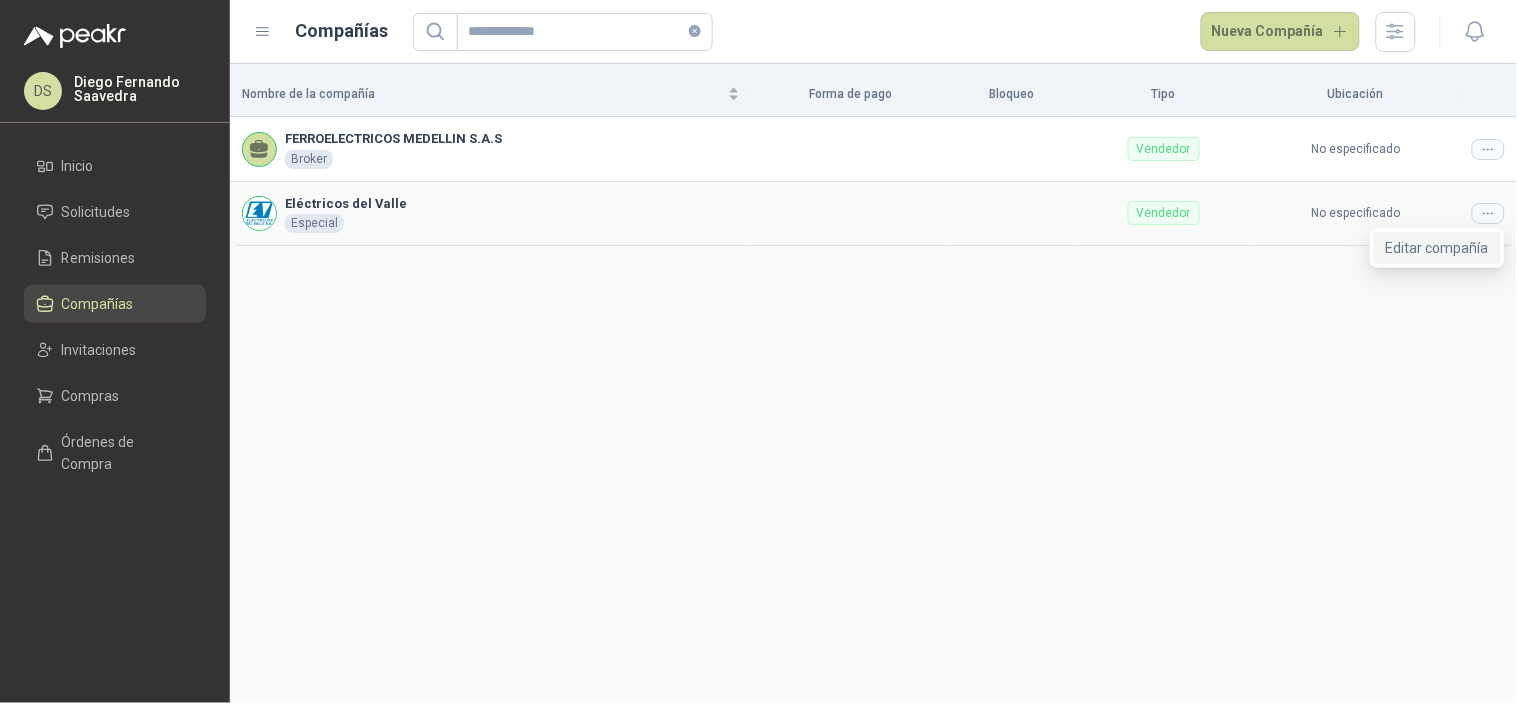 click on "Editar compañía" at bounding box center (1437, 248) 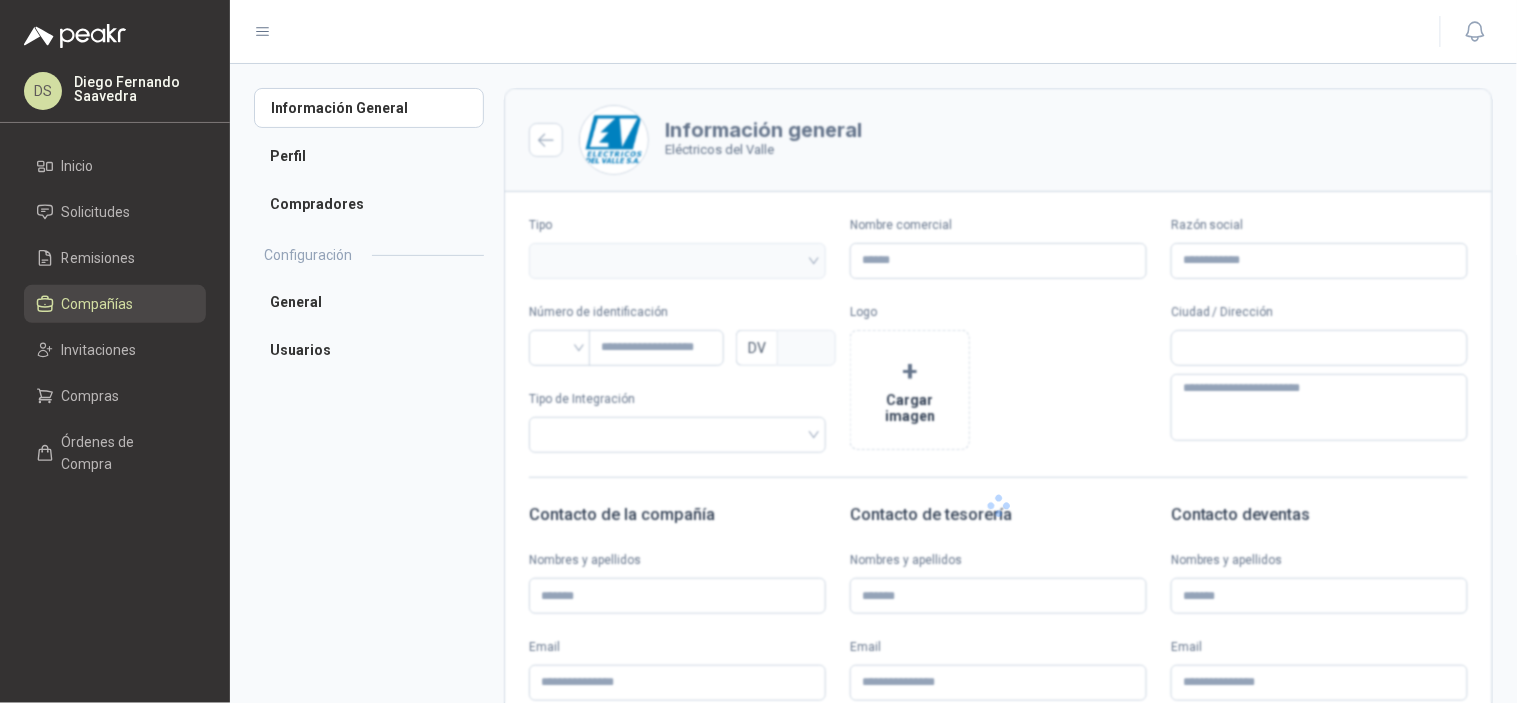 type on "**********" 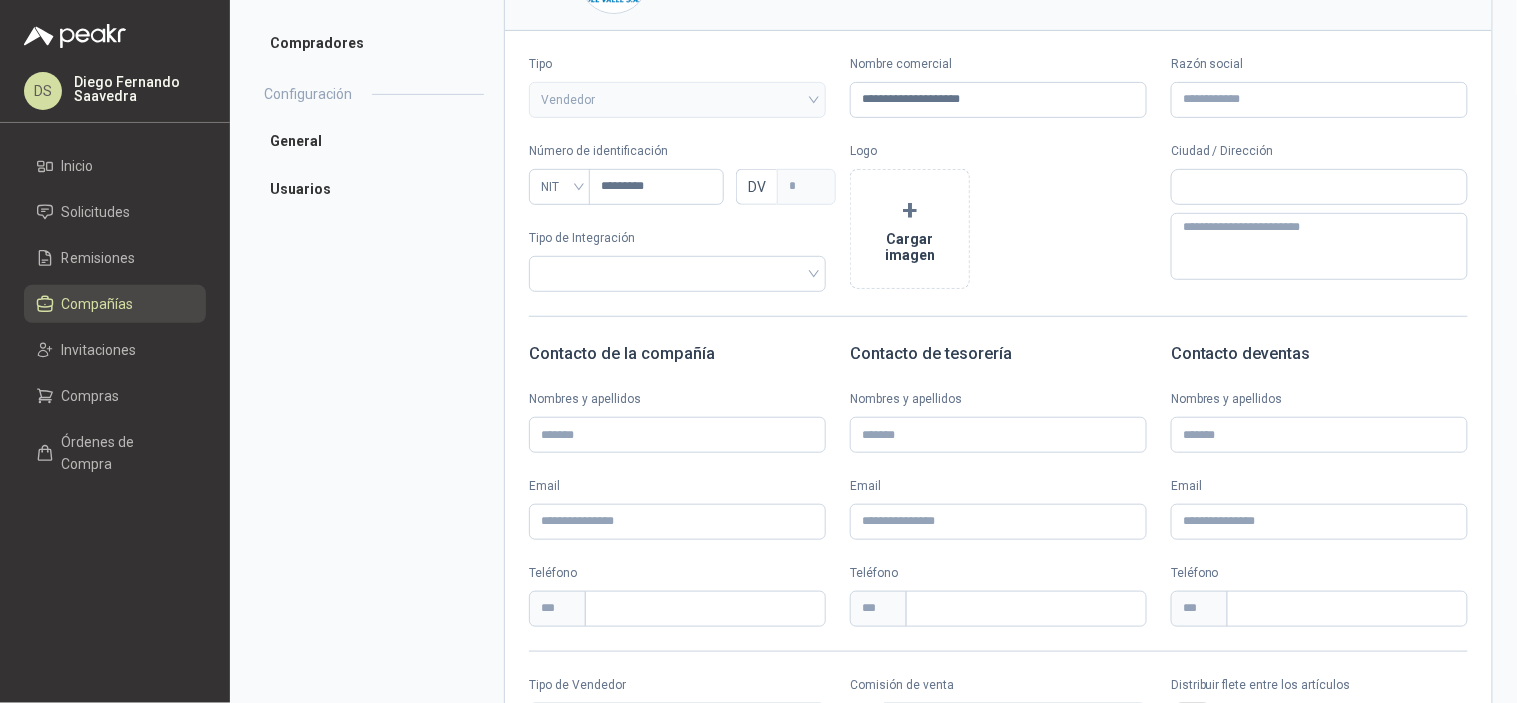 scroll, scrollTop: 0, scrollLeft: 0, axis: both 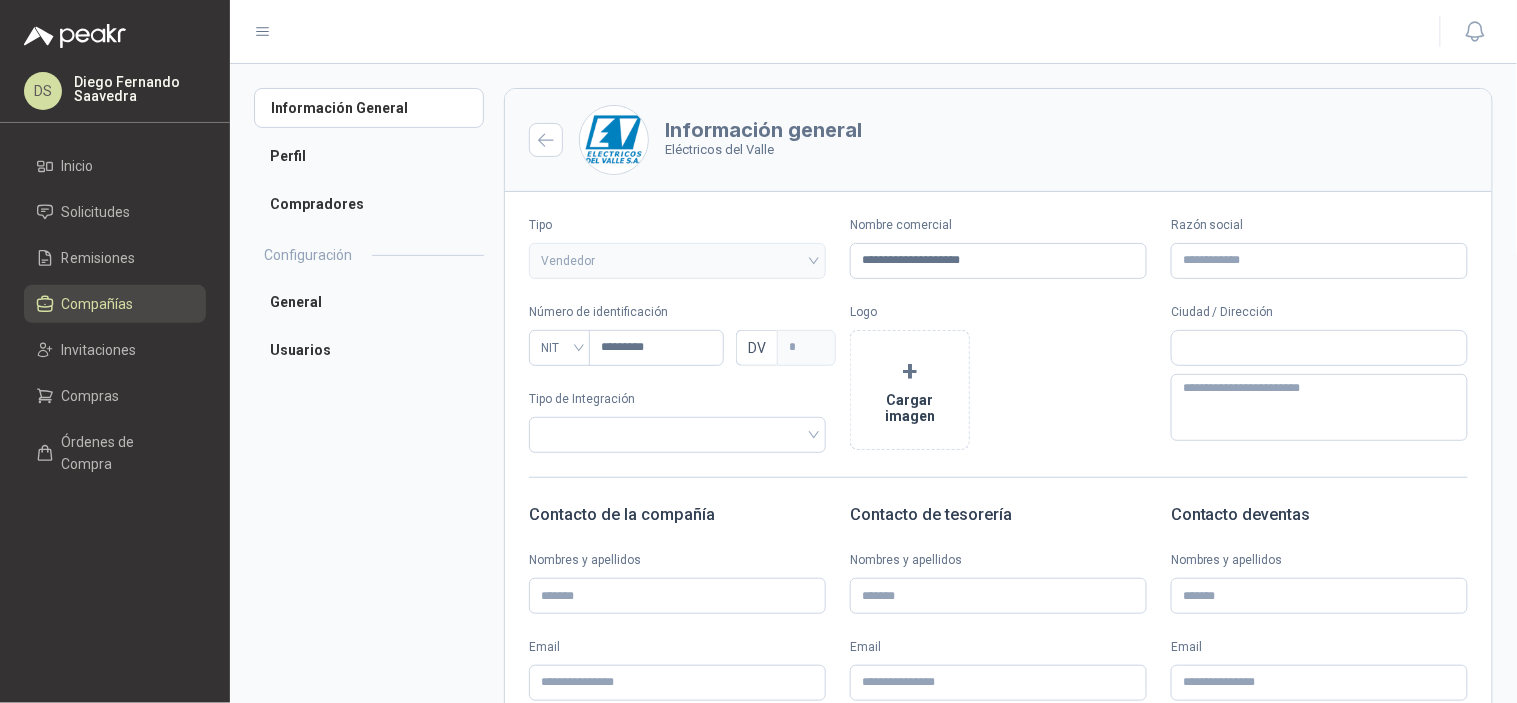 click on "Compañías" at bounding box center [98, 304] 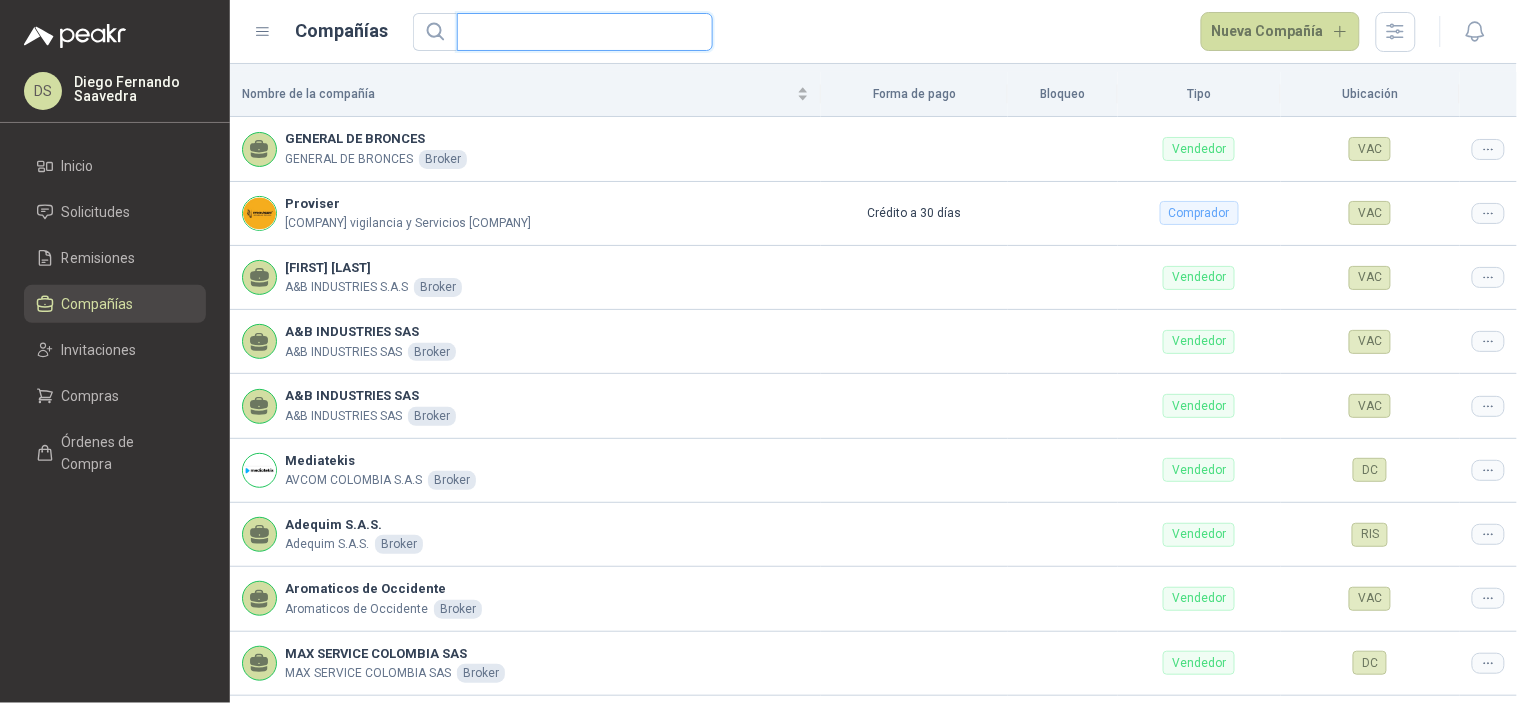 click at bounding box center (577, 32) 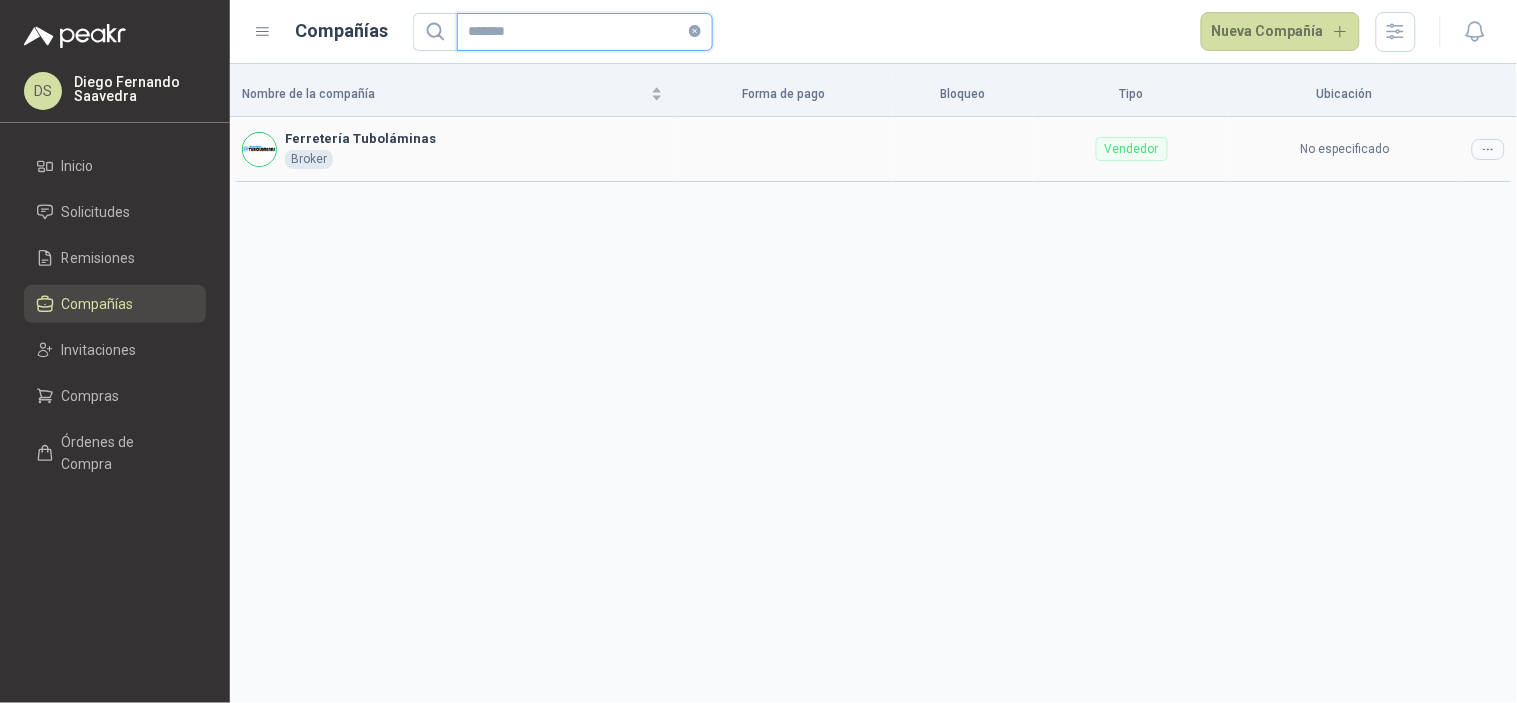 type on "*******" 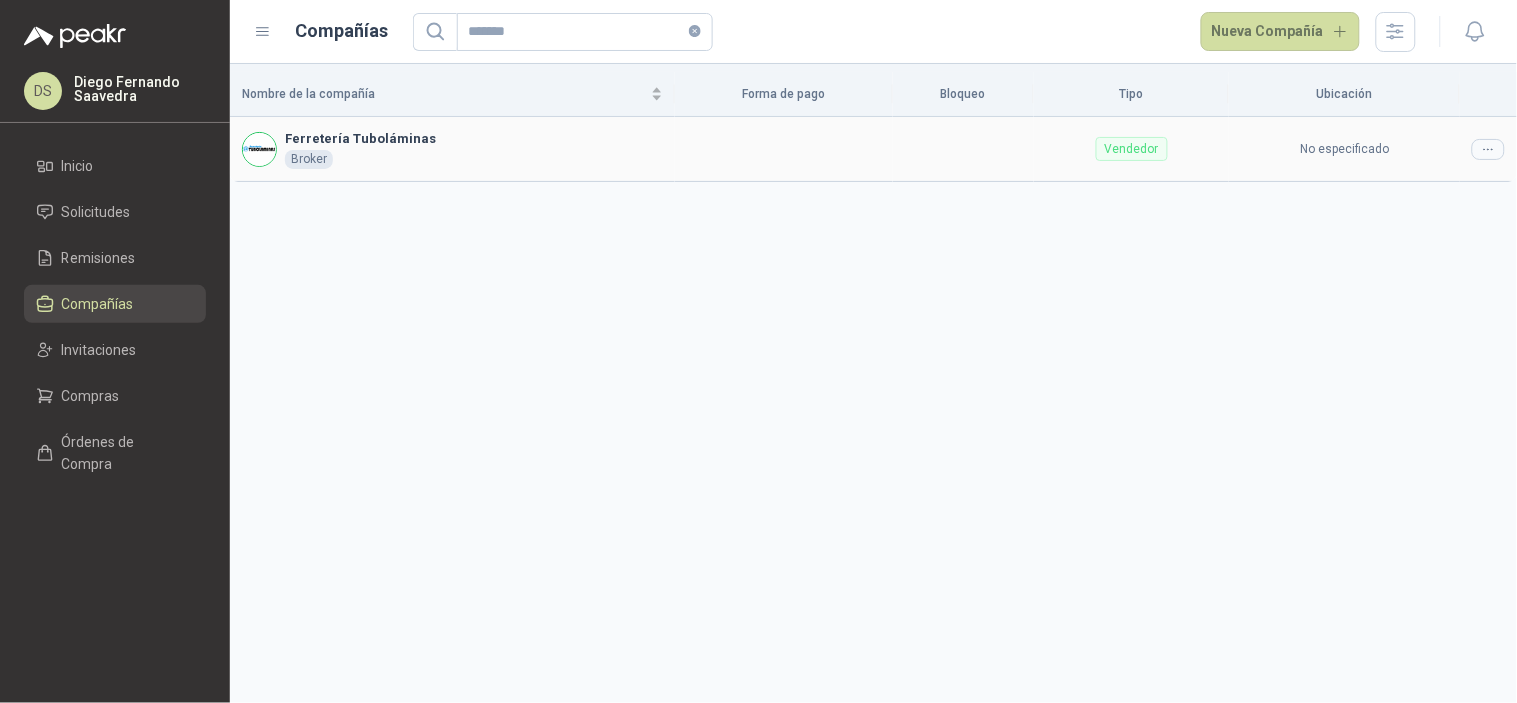 click 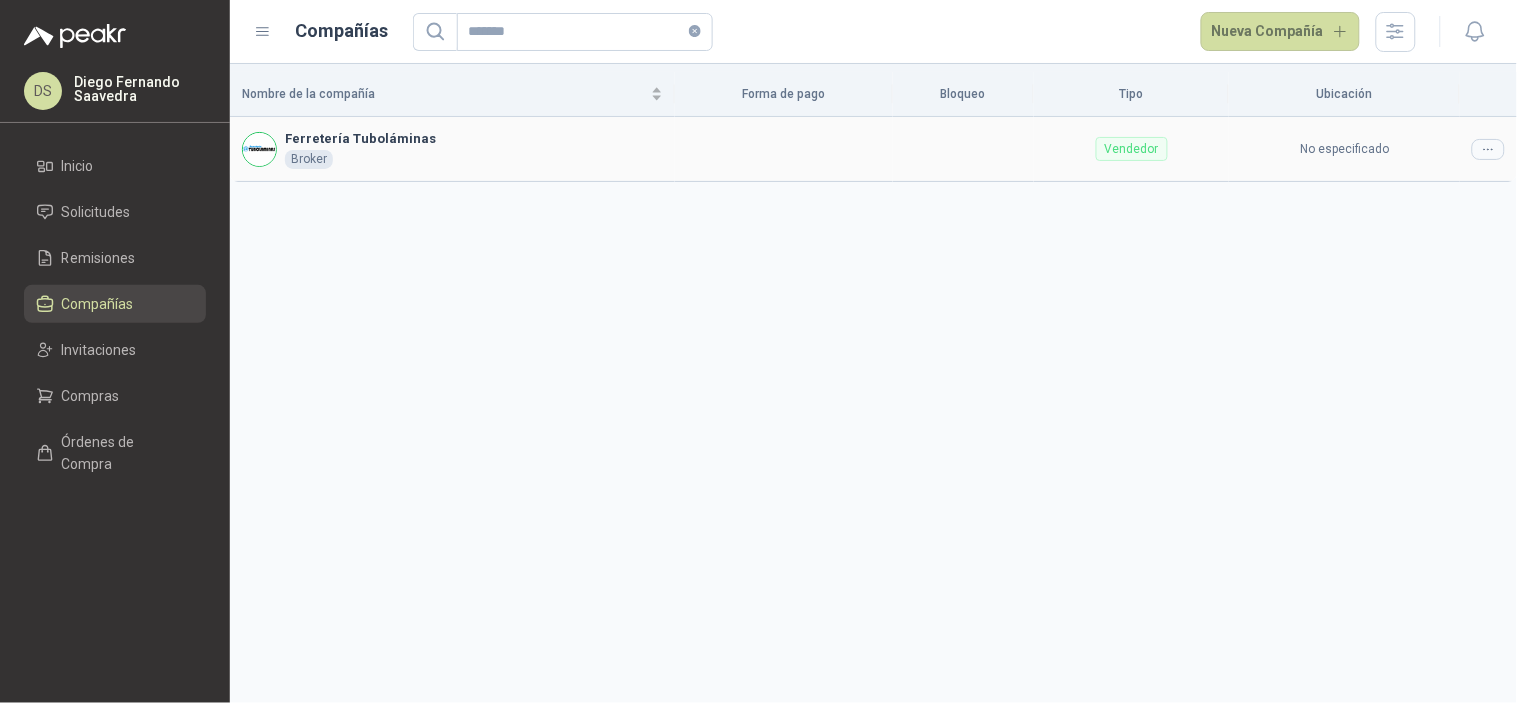 click at bounding box center [1488, 149] 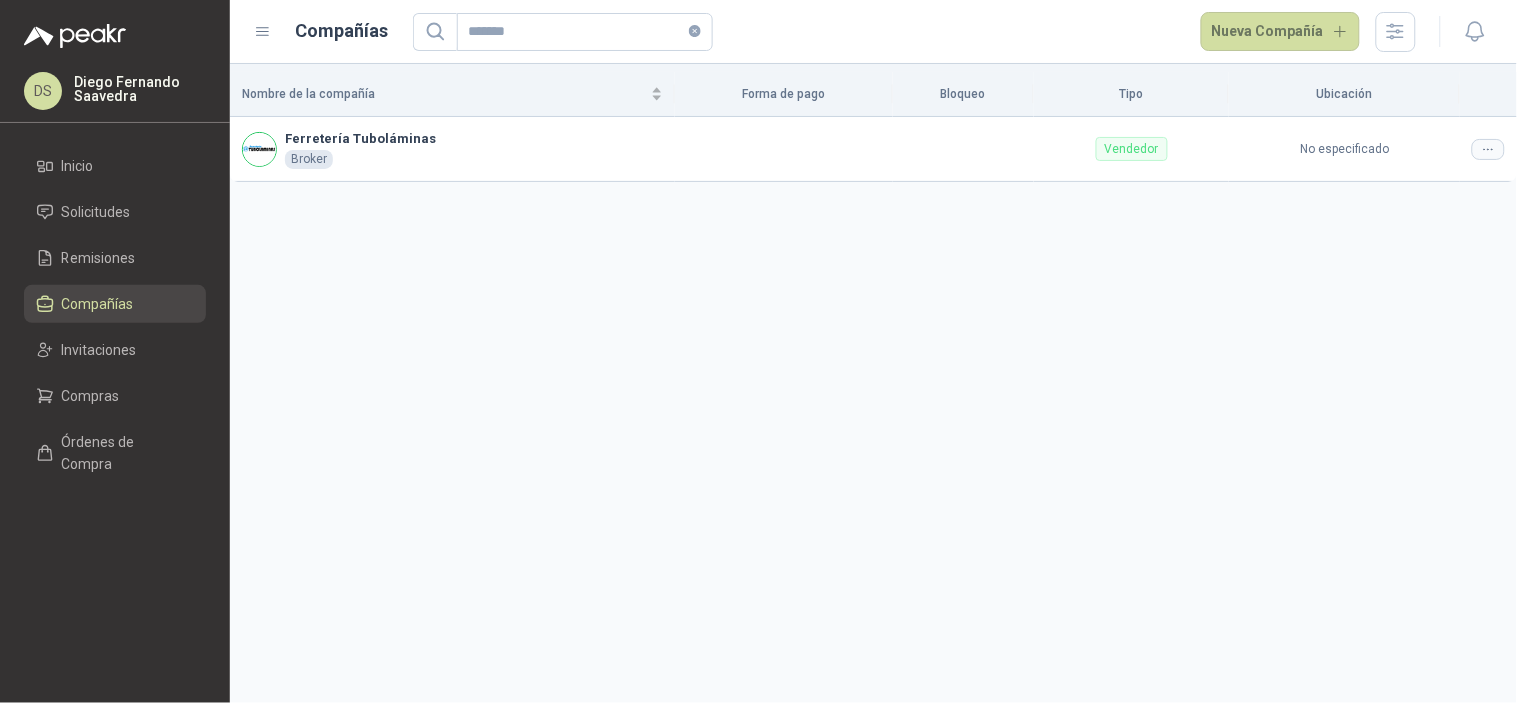 click on "Nombre de la compañía Forma de pago Bloqueo Tipo Ubicación Ferretería Tuboláminas Broker Vendedor No especificado" at bounding box center (873, 383) 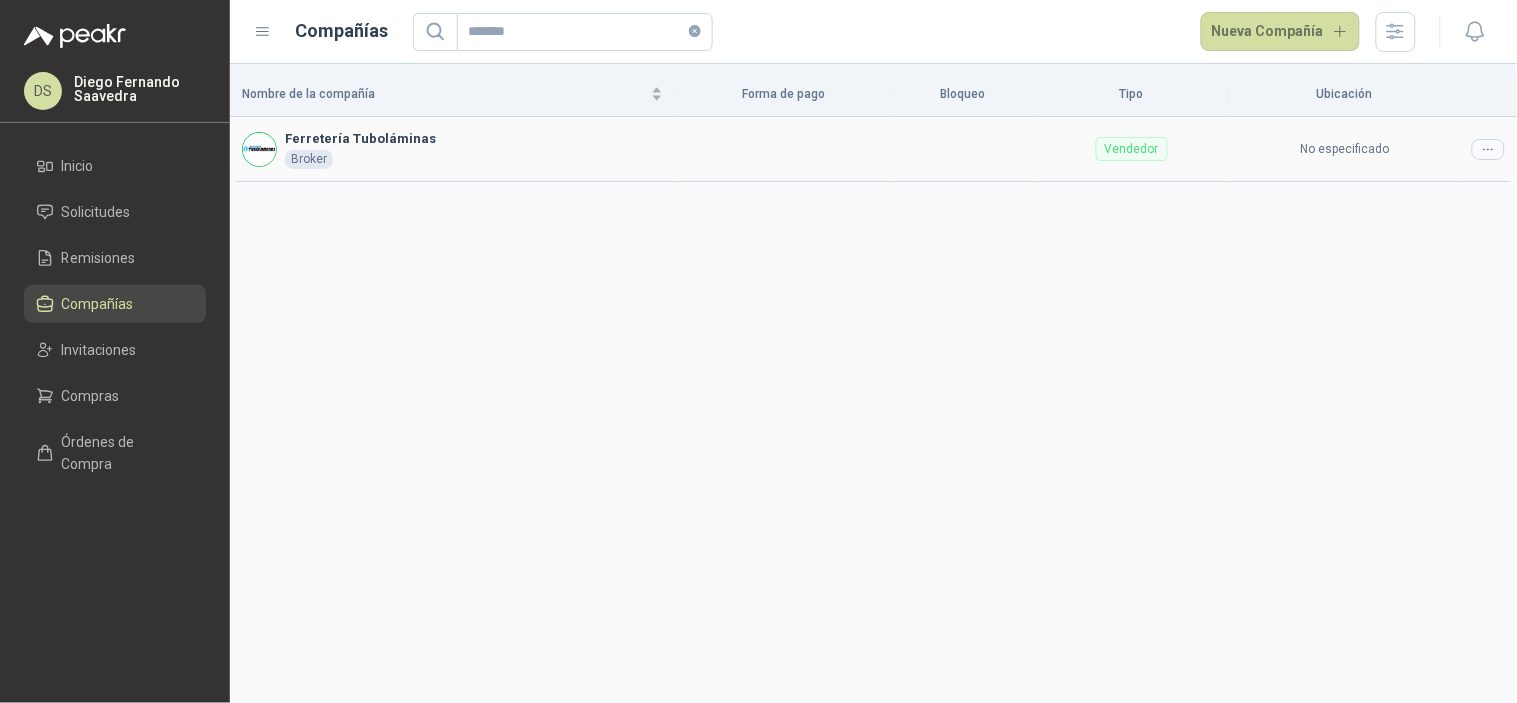 click at bounding box center [1488, 149] 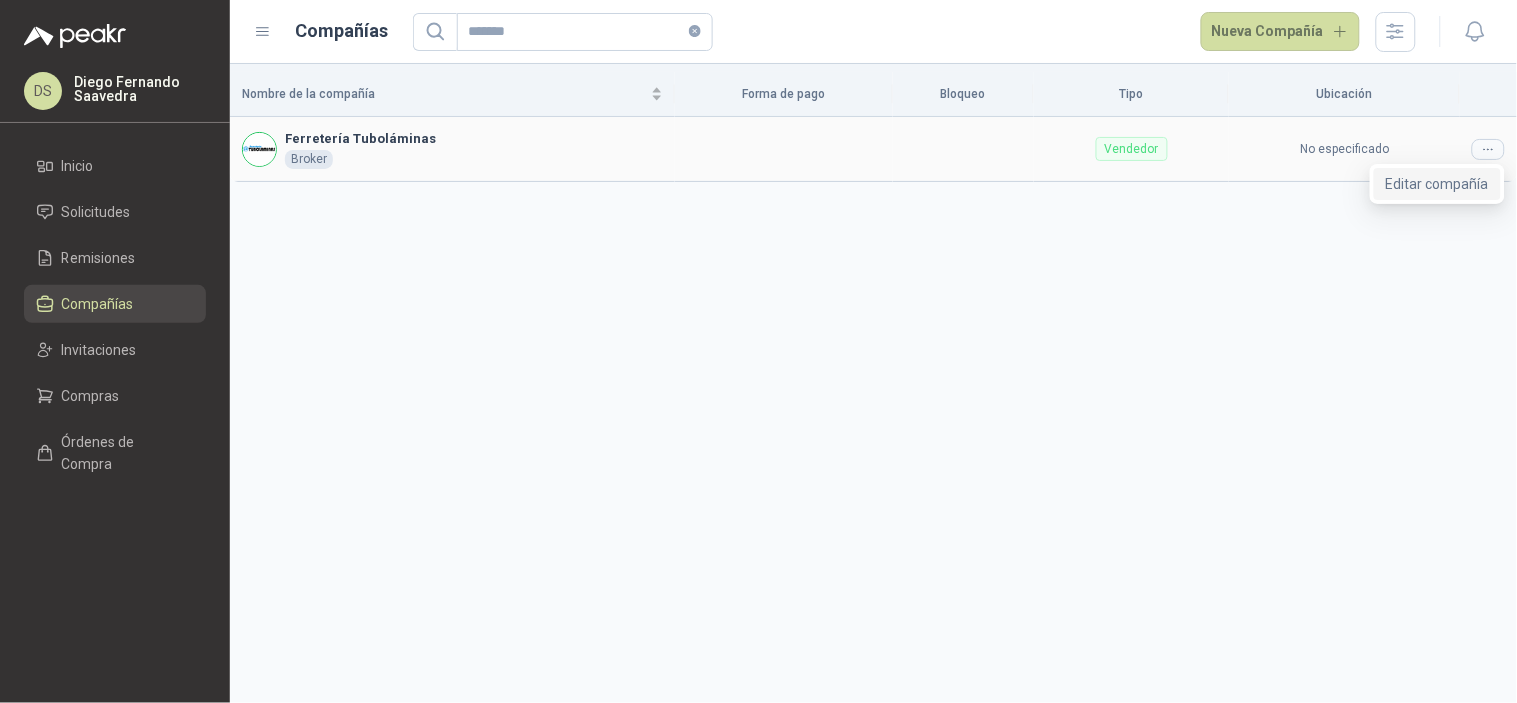 click on "Editar compañía" at bounding box center (1437, 184) 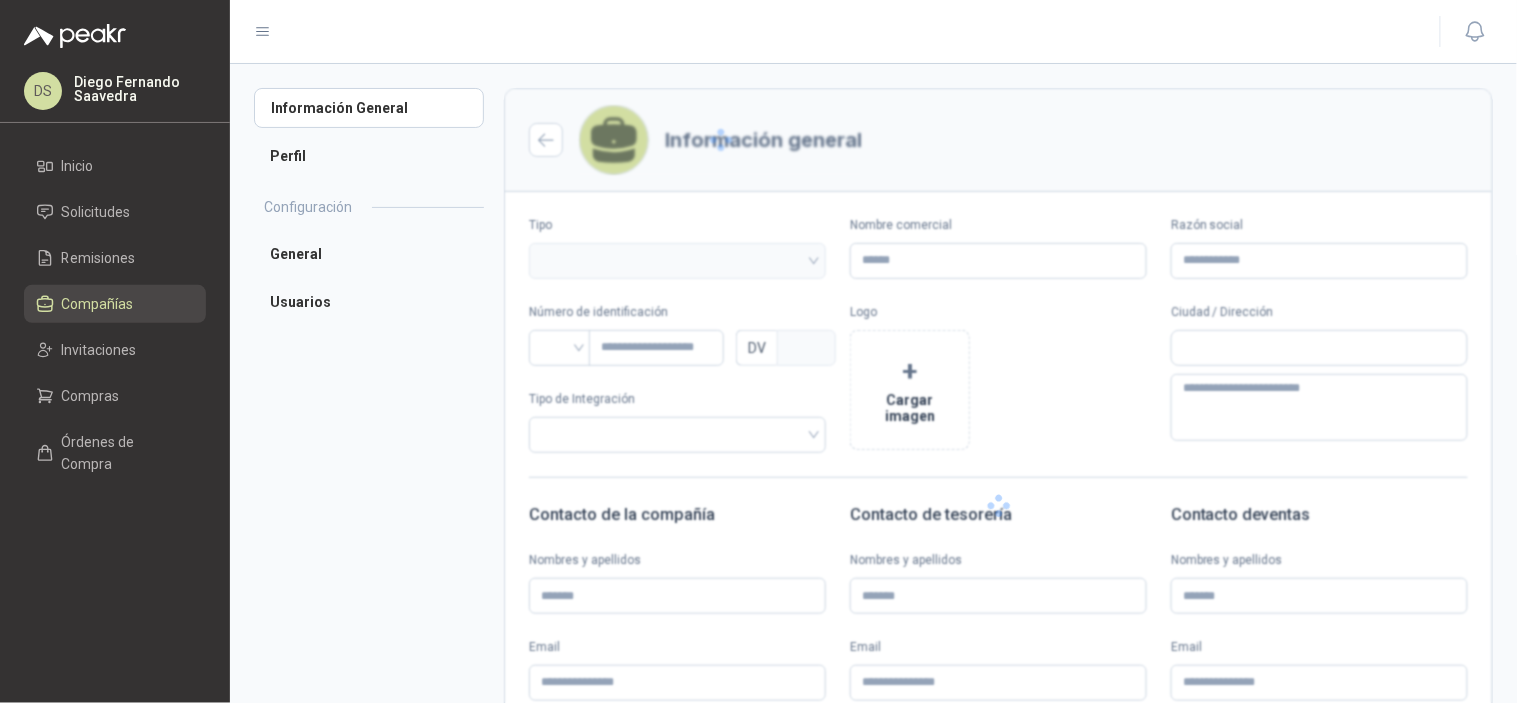 type 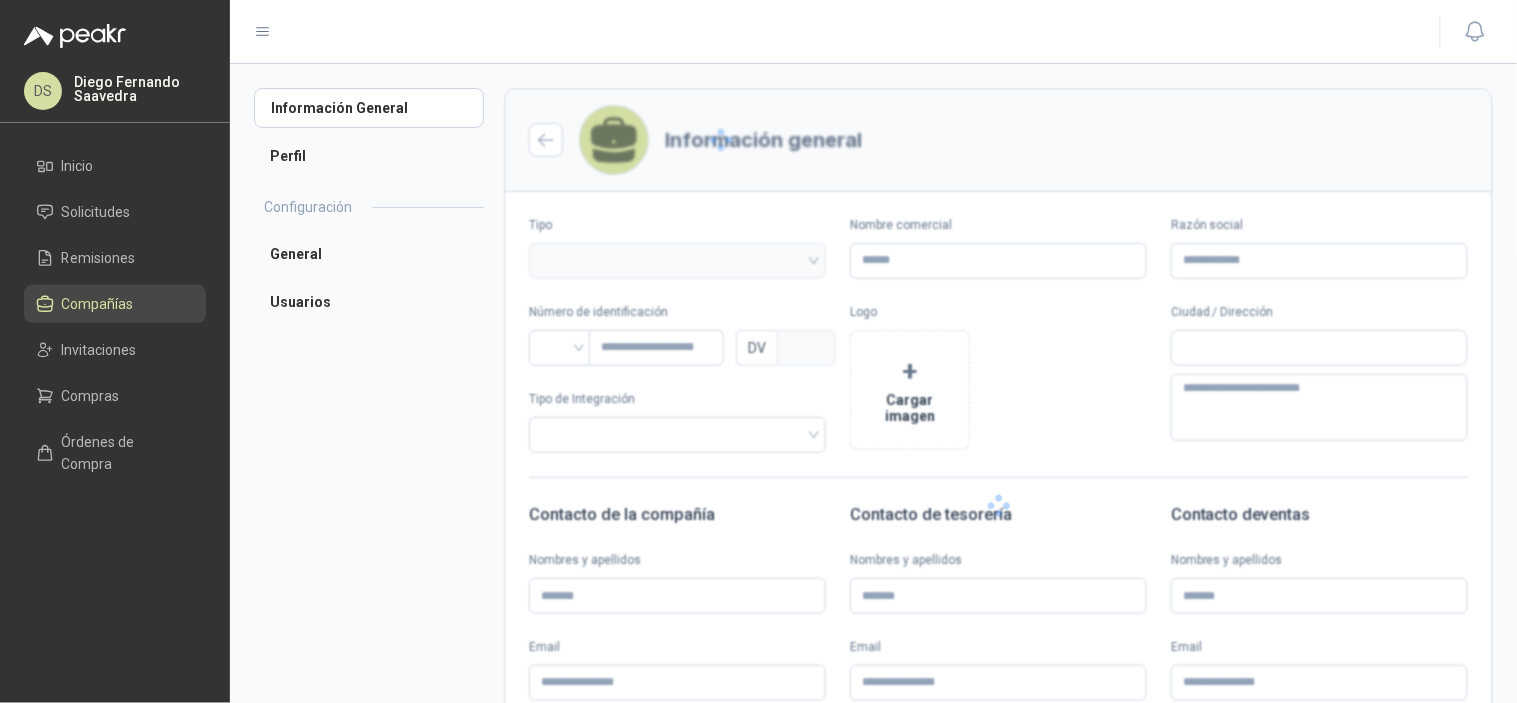 type on "*********" 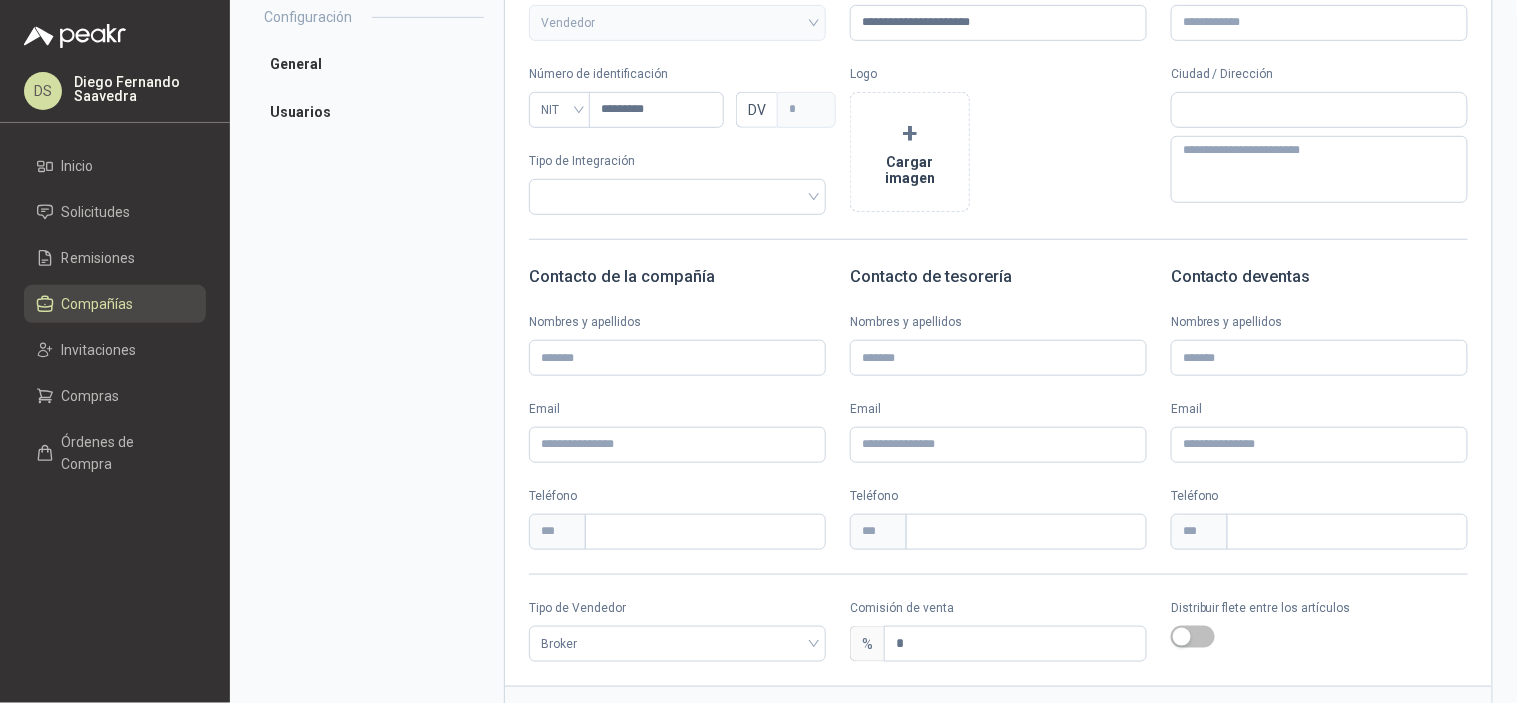 scroll, scrollTop: 333, scrollLeft: 0, axis: vertical 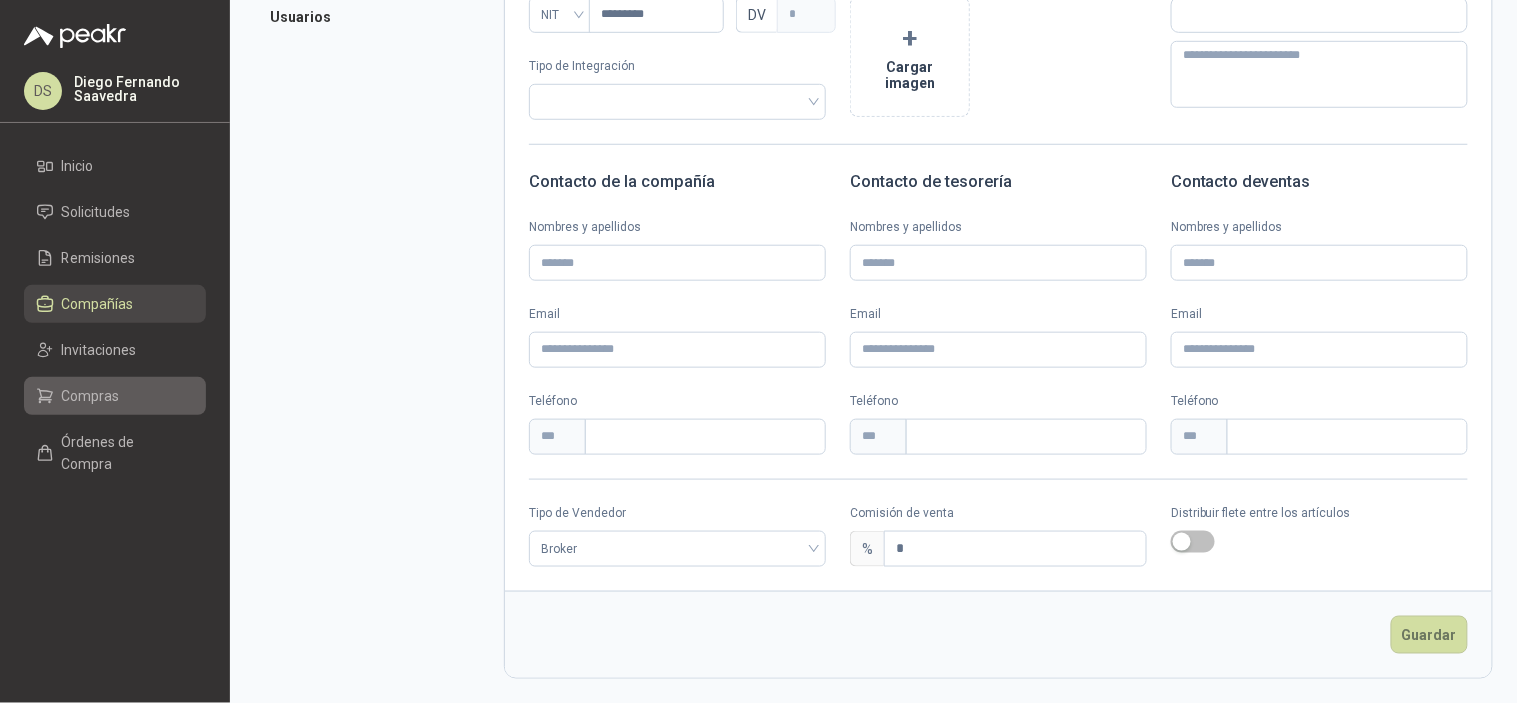 click on "Compras" at bounding box center [115, 396] 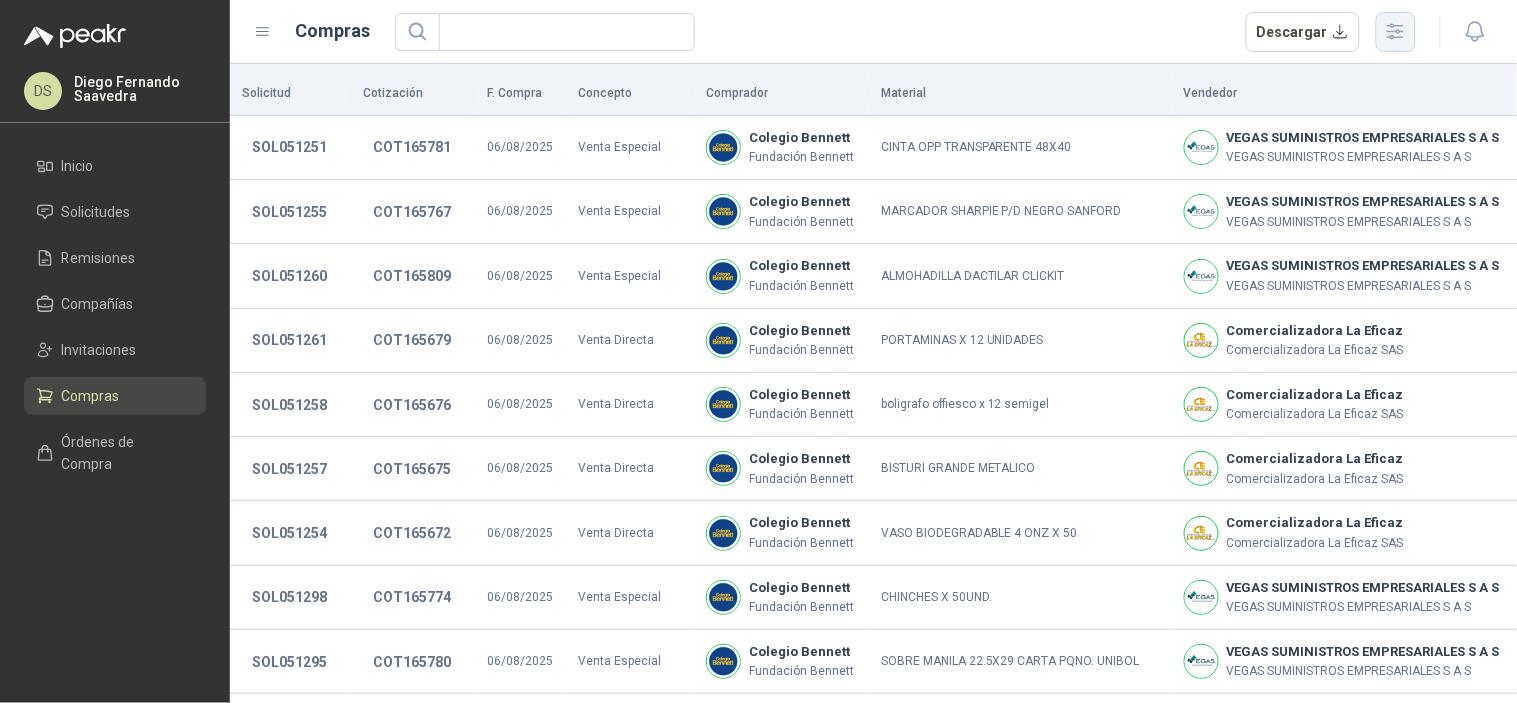 click 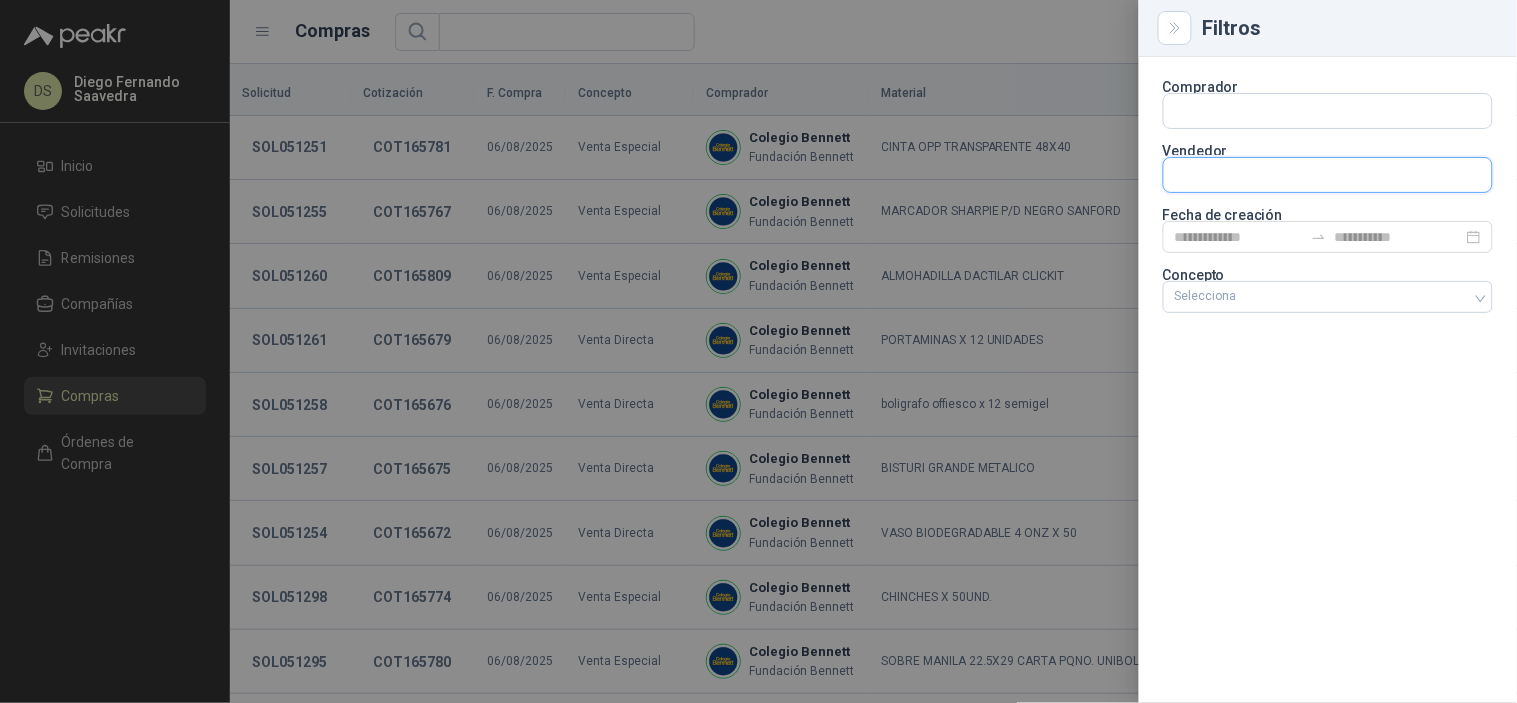 click at bounding box center (1328, 111) 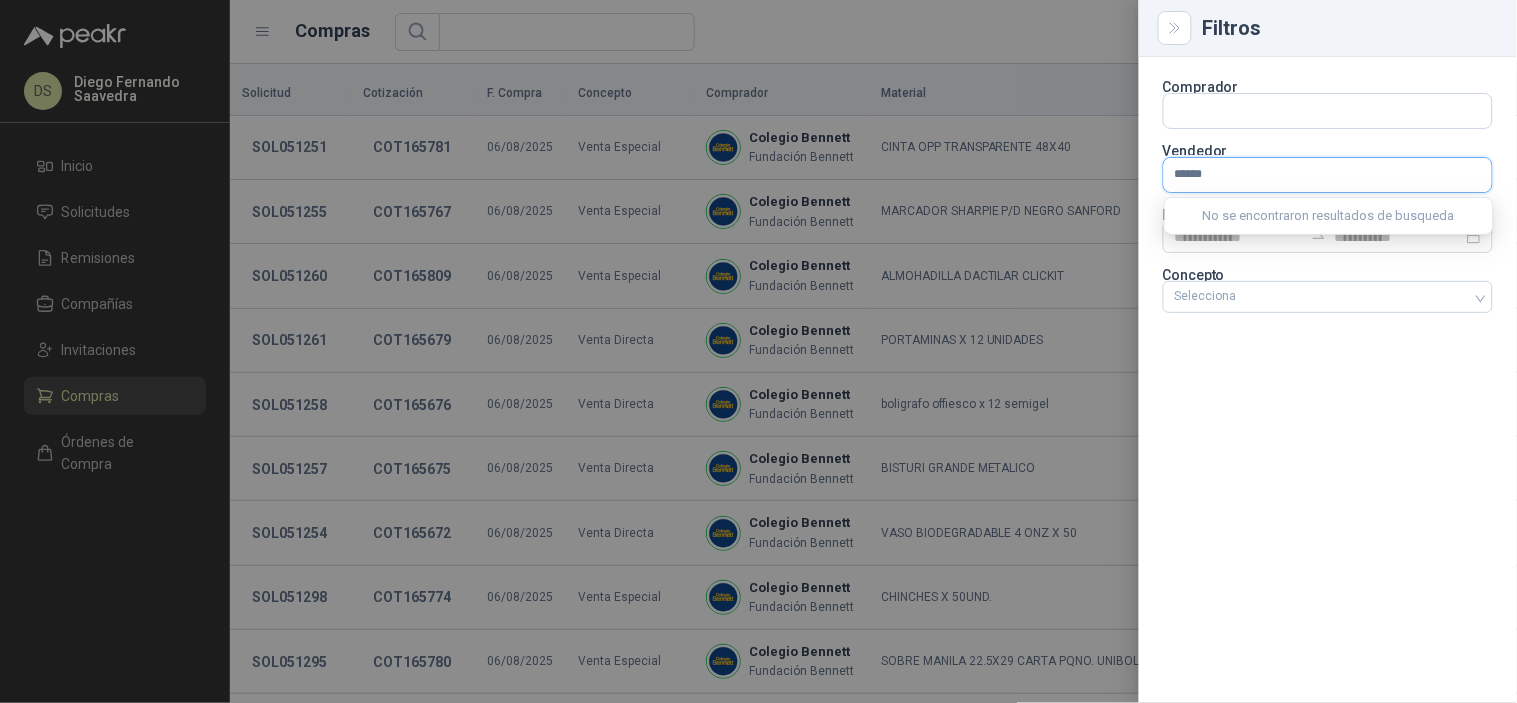 type on "*******" 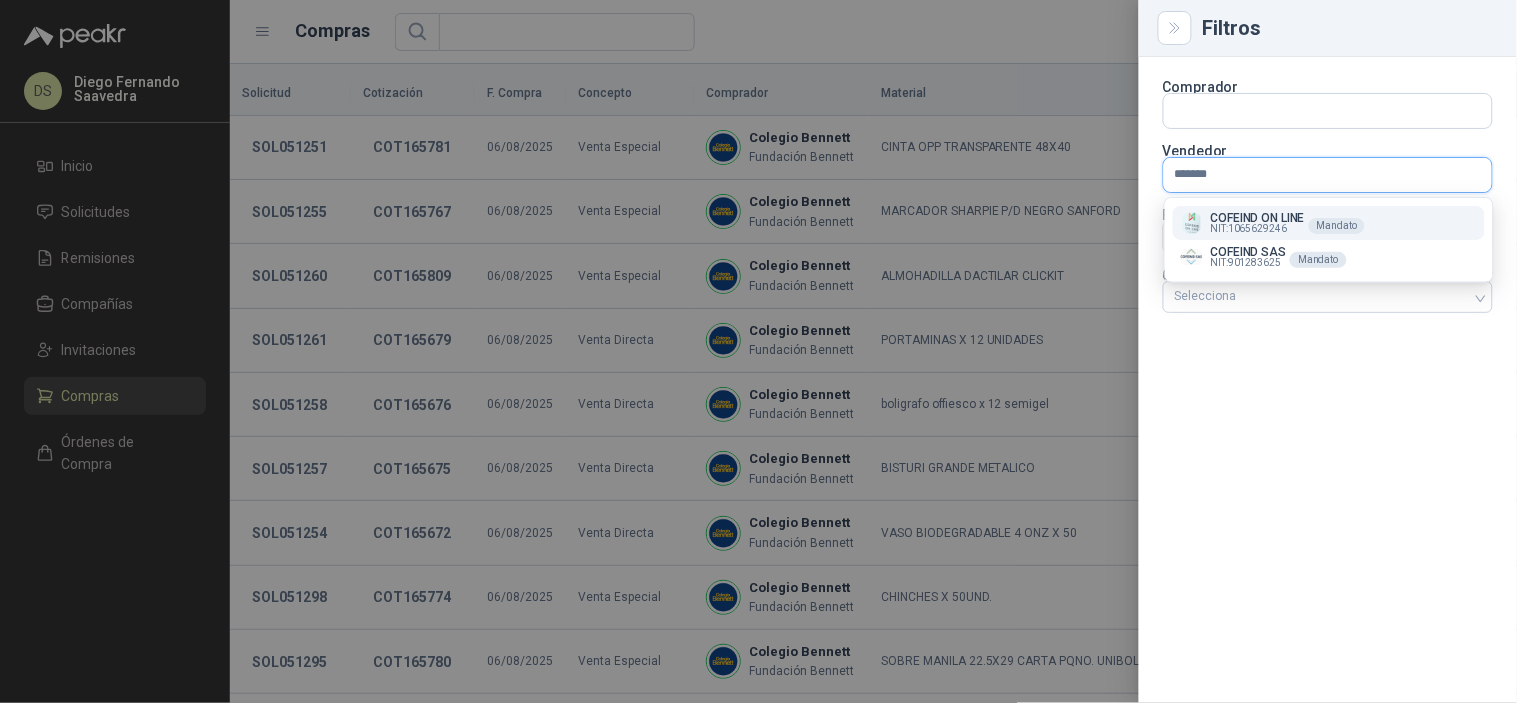 type 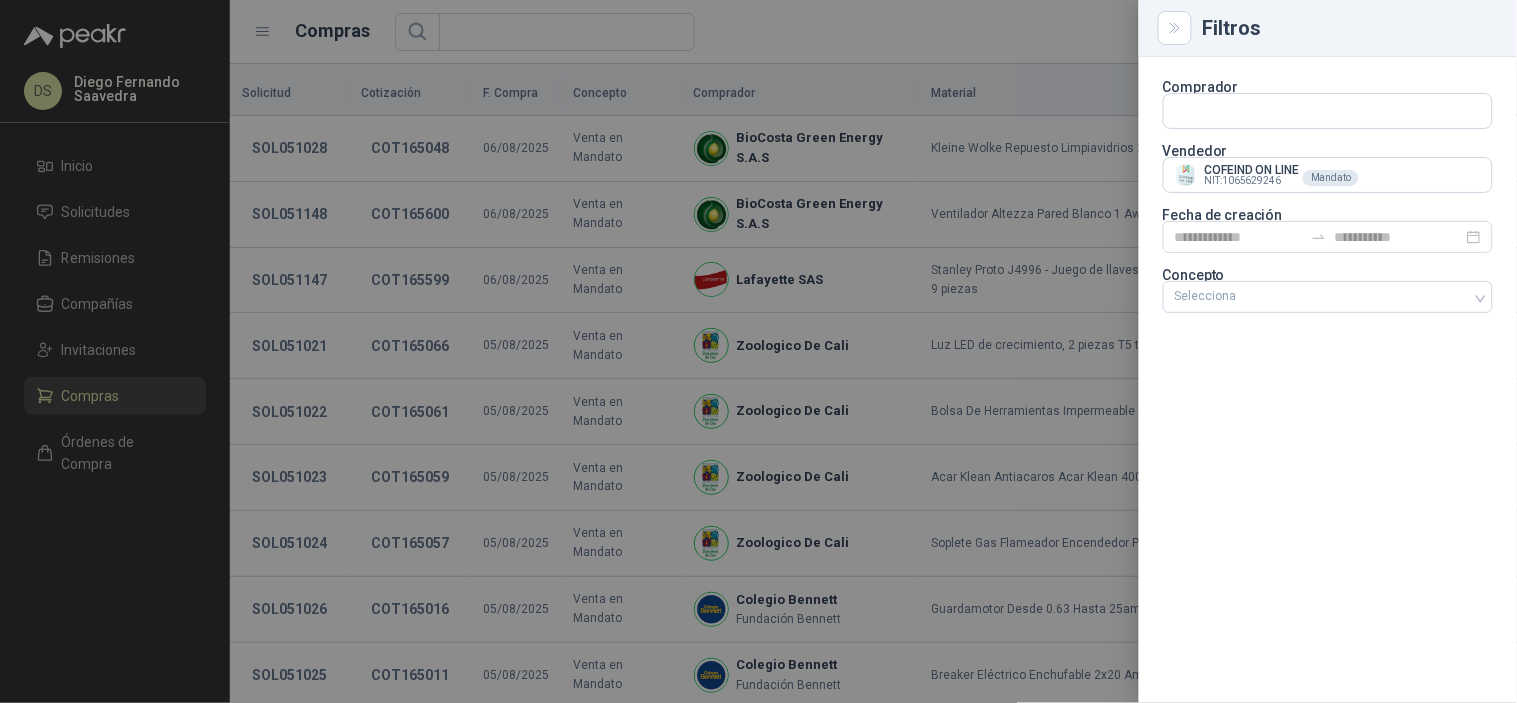 click at bounding box center (758, 351) 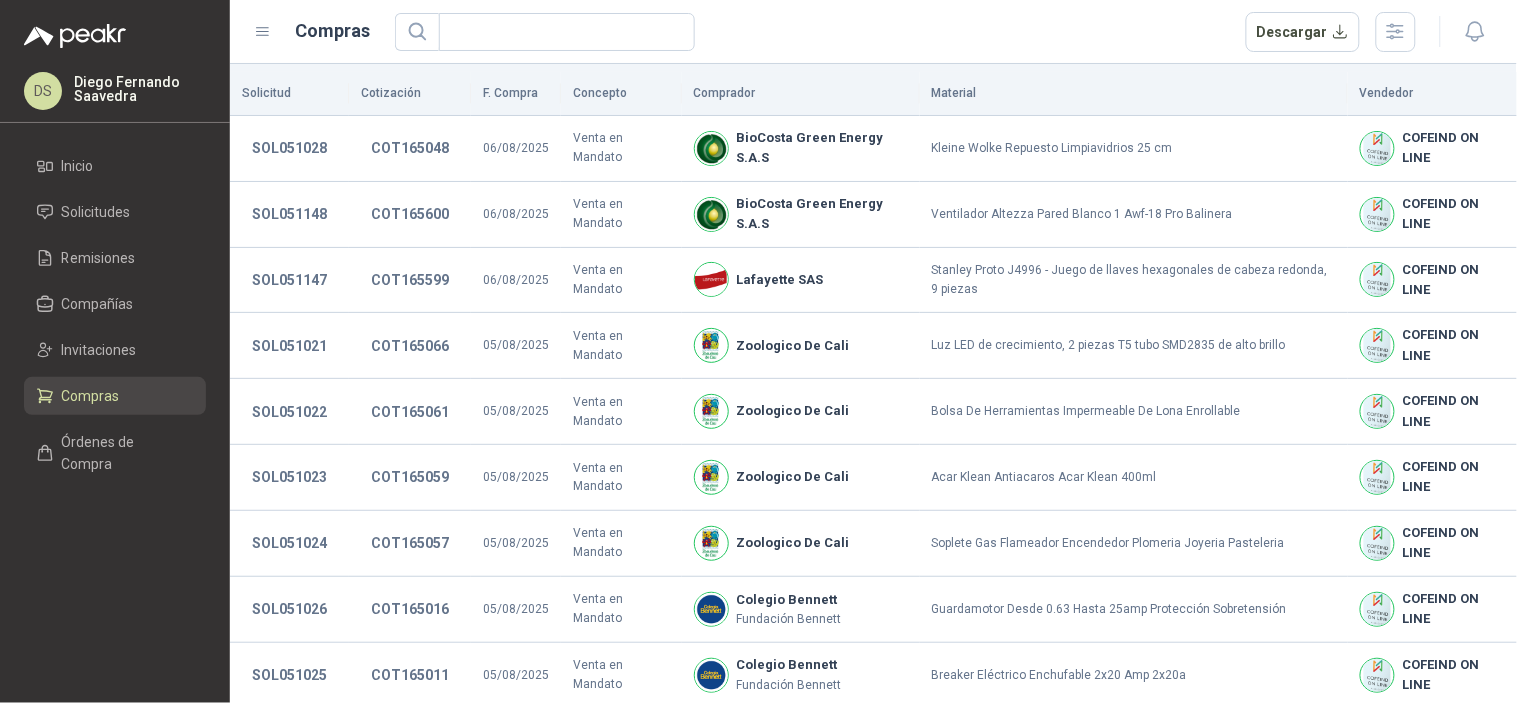 type 